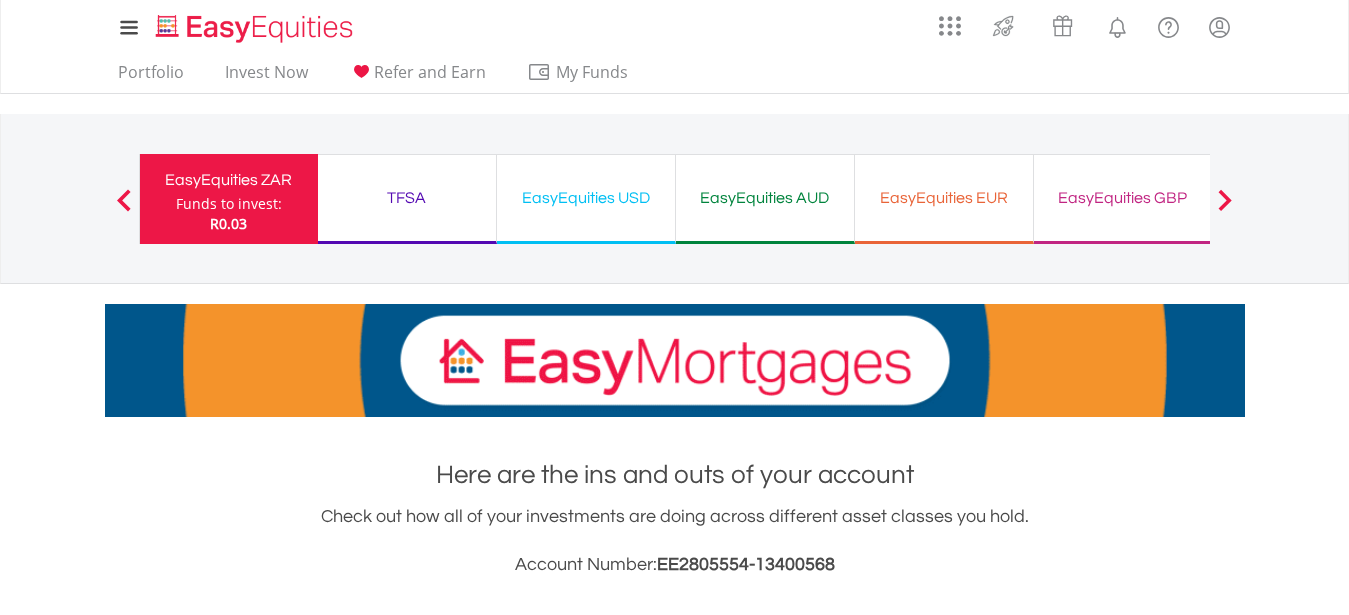 scroll, scrollTop: 306, scrollLeft: 0, axis: vertical 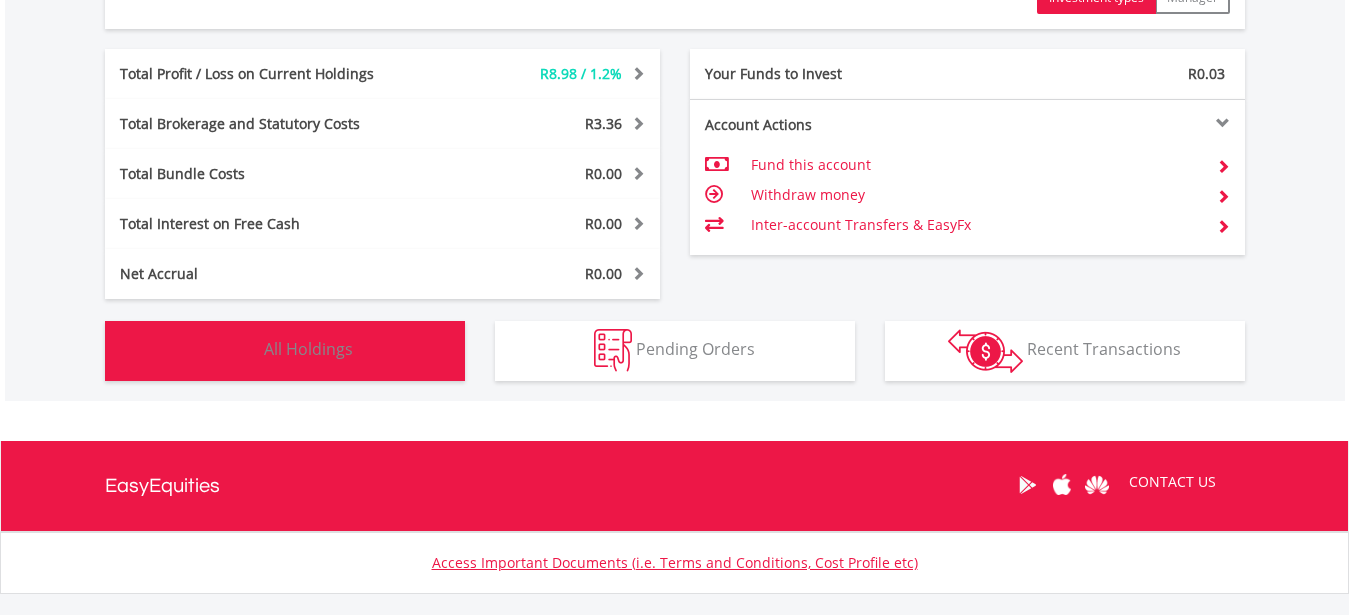 click on "Holdings
All Holdings" at bounding box center (285, 351) 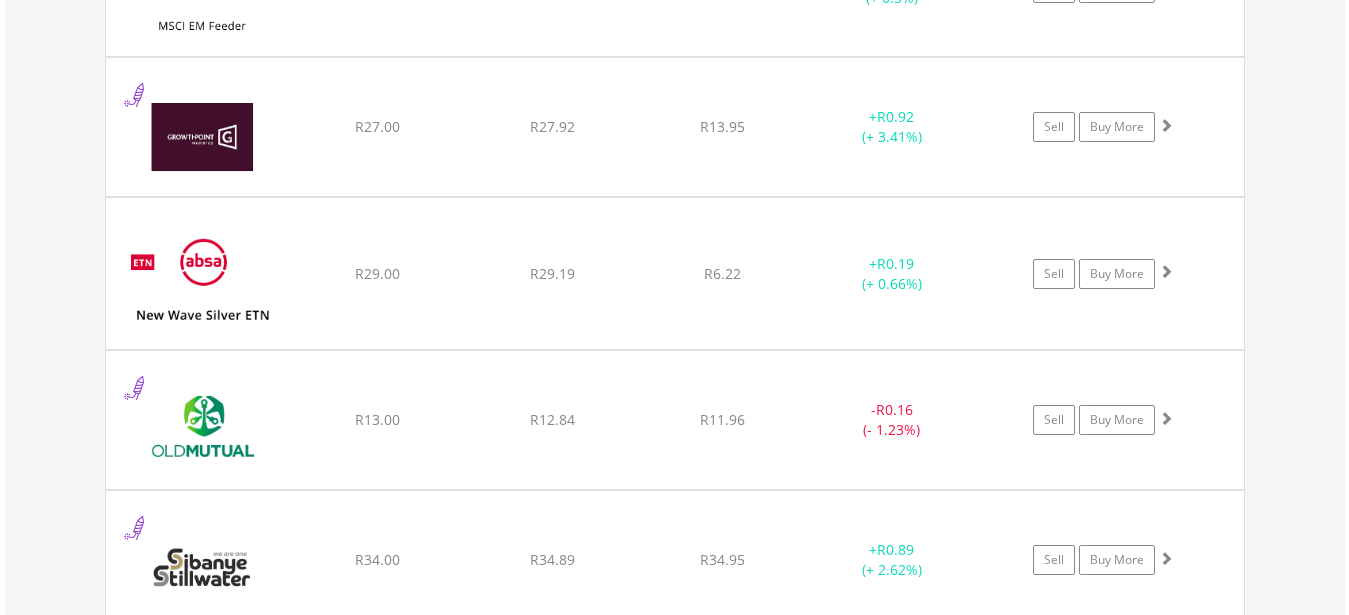 scroll, scrollTop: 2072, scrollLeft: 0, axis: vertical 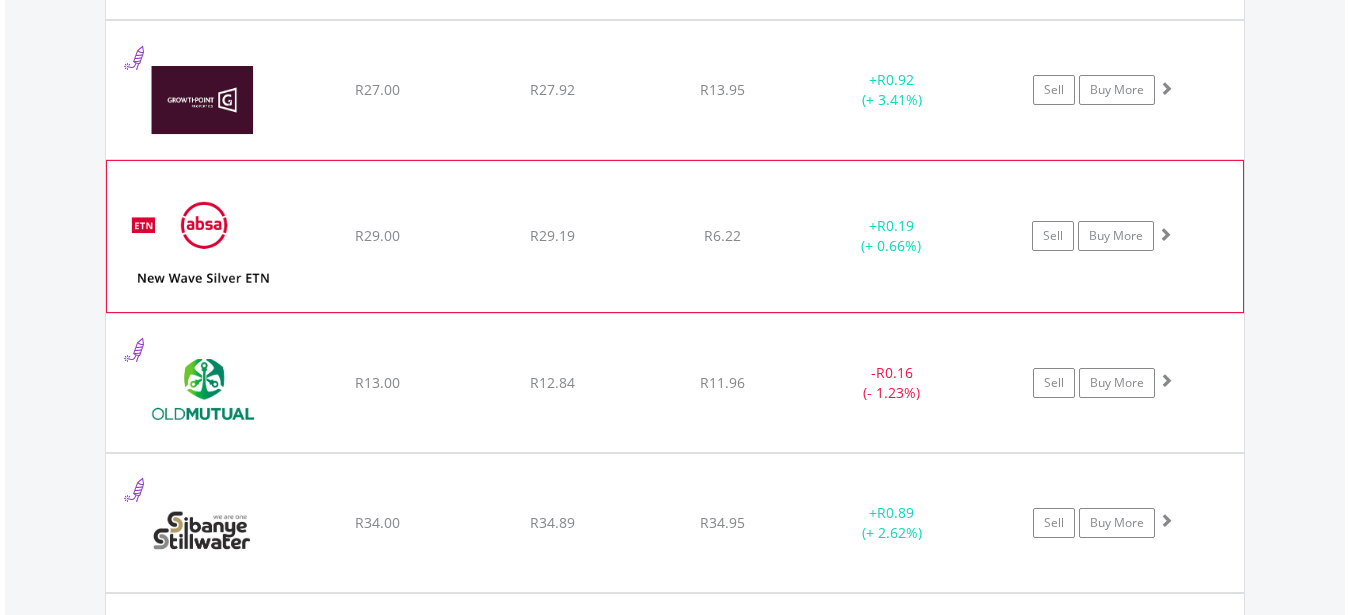 click on "﻿
New Wave Silver ETN
R29.00
R29.19
R6.22
+  R0.19 (+ 0.66%)
Sell
Buy More" at bounding box center (675, -335) 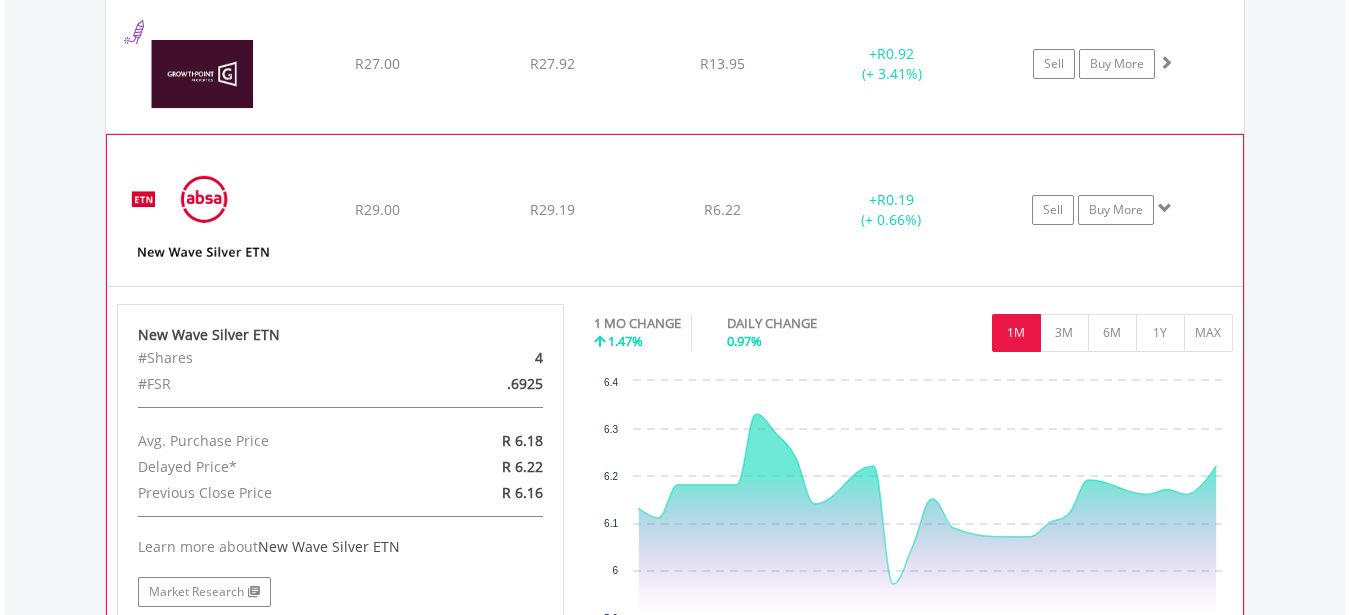 scroll, scrollTop: 2072, scrollLeft: 0, axis: vertical 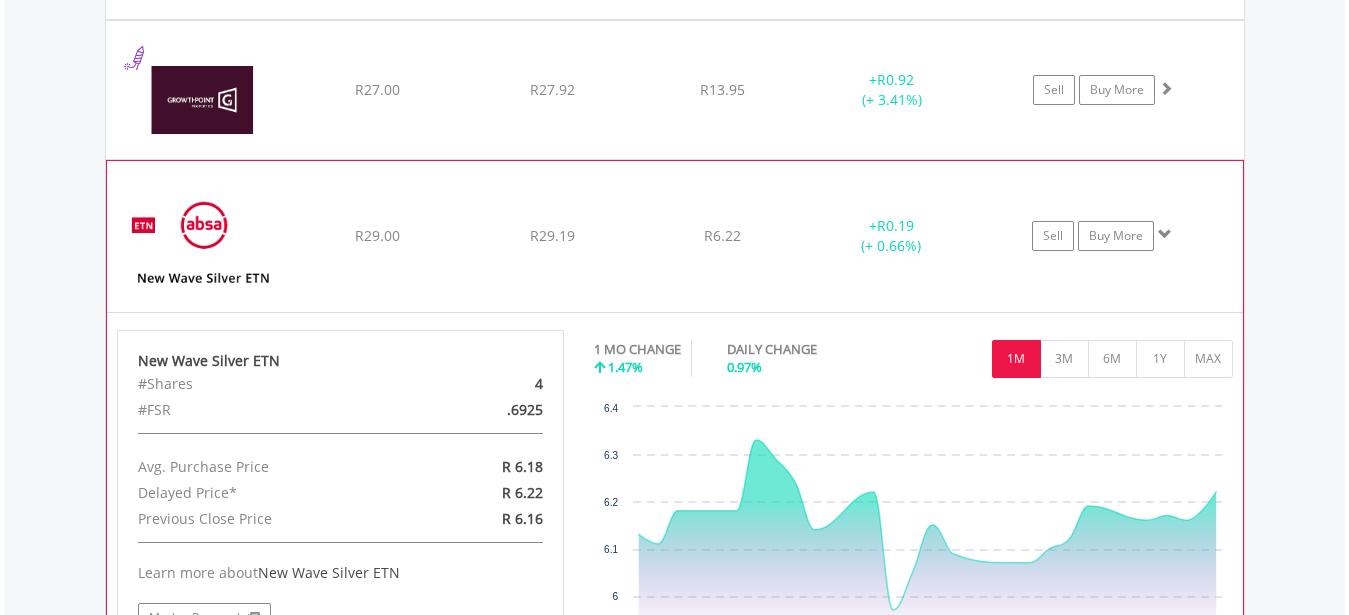click on "+  R0.19 (+ 0.66%)" at bounding box center [892, -49] 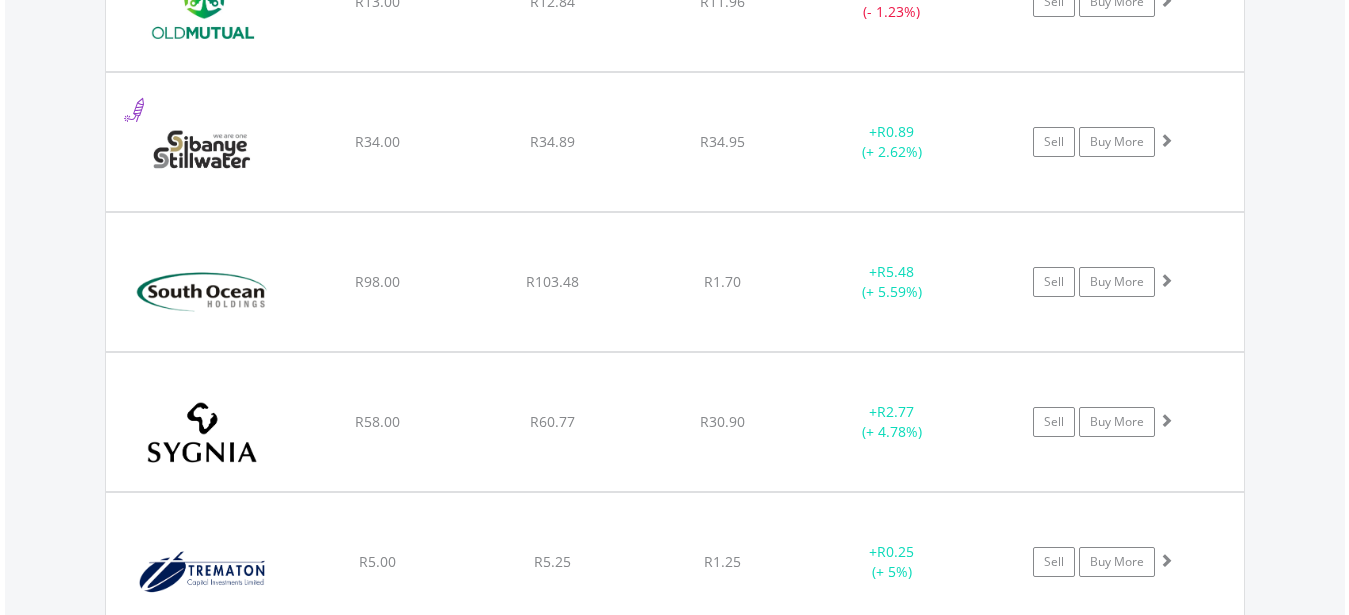 scroll, scrollTop: 2378, scrollLeft: 0, axis: vertical 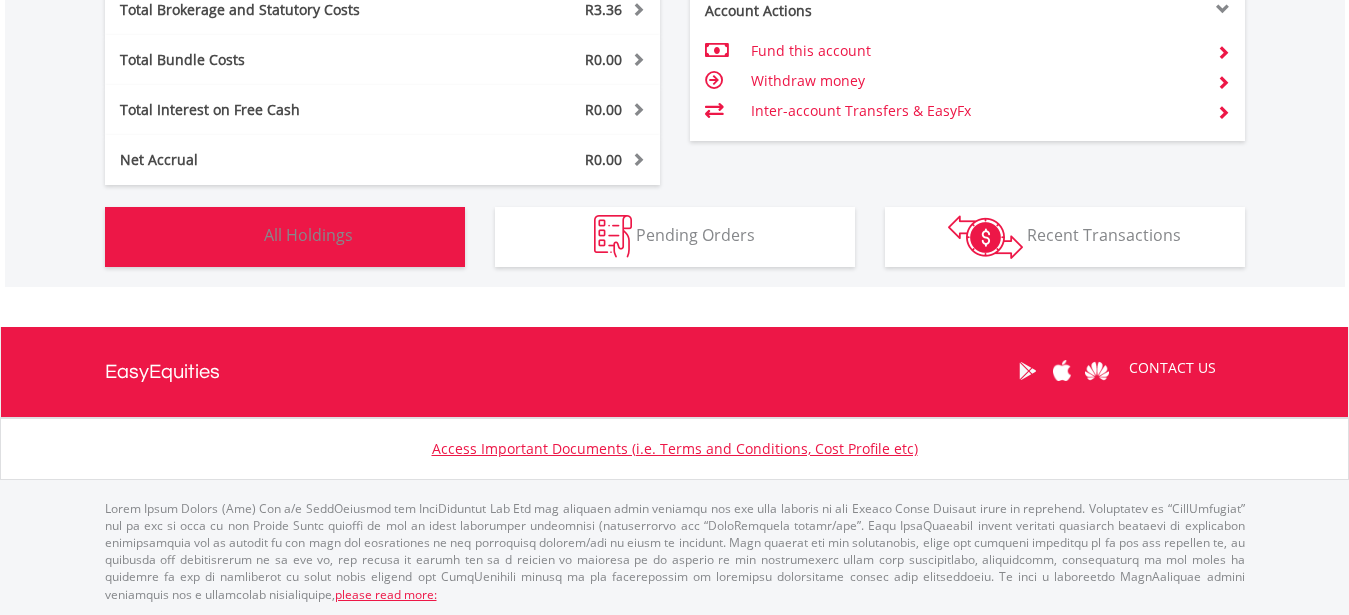 click on "Holdings
All Holdings" at bounding box center (285, 237) 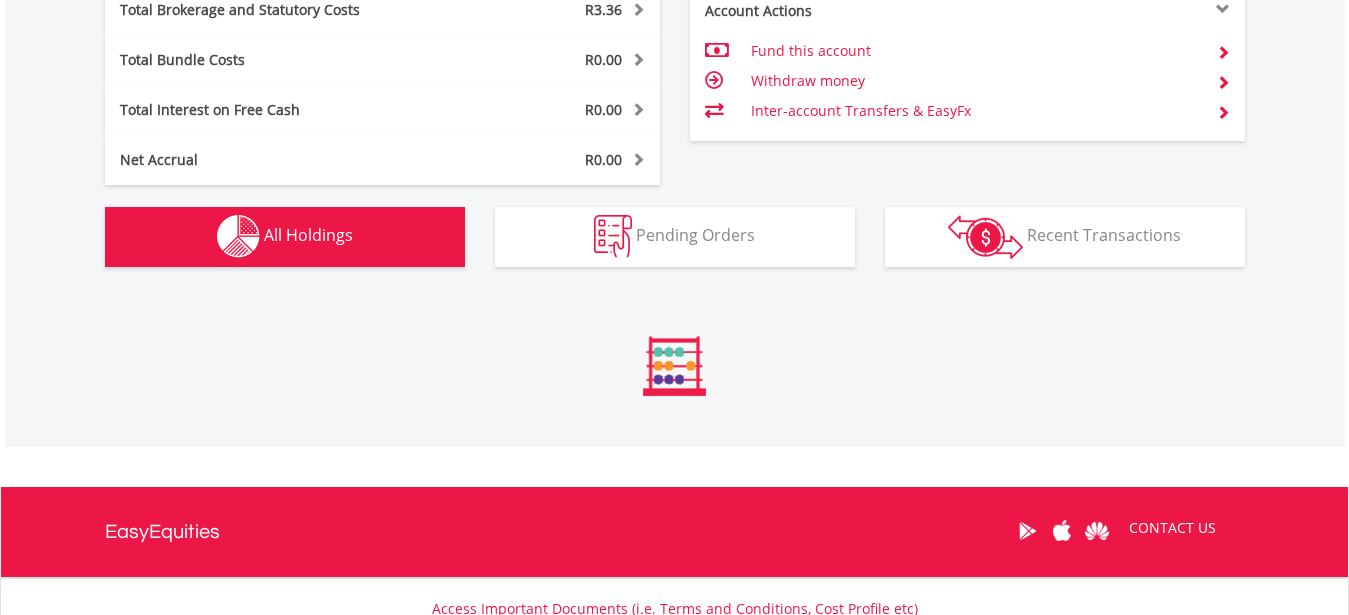 scroll, scrollTop: 1562, scrollLeft: 0, axis: vertical 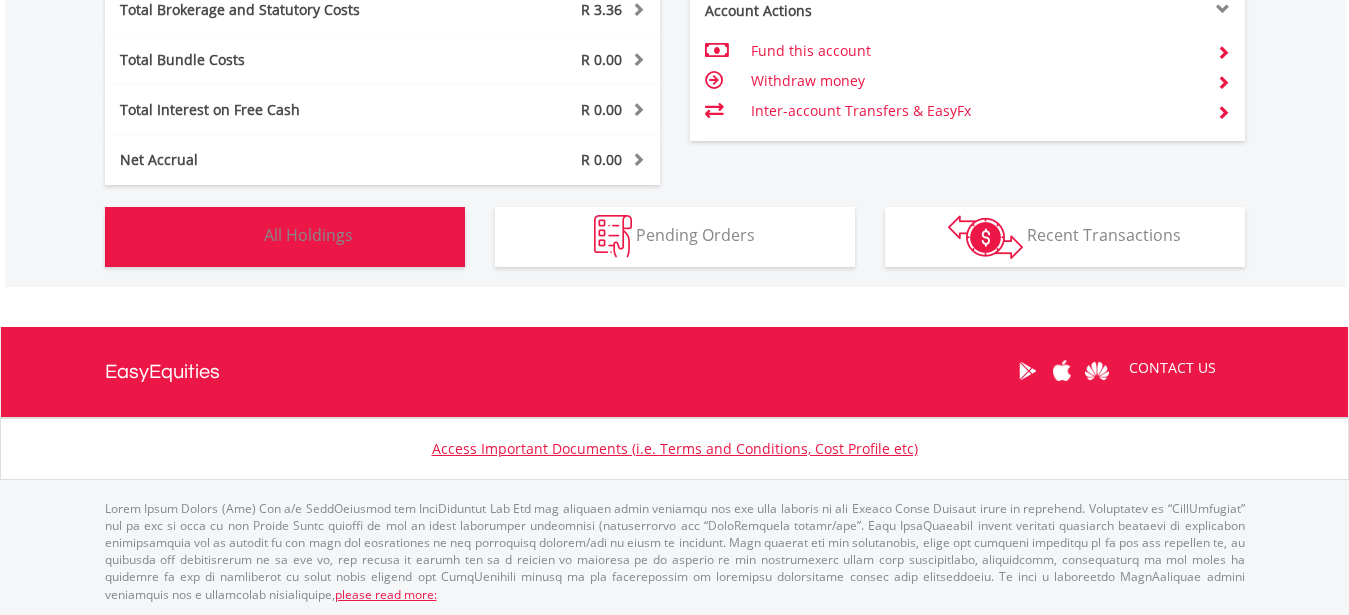 click on "Holdings
All Holdings" at bounding box center (285, 237) 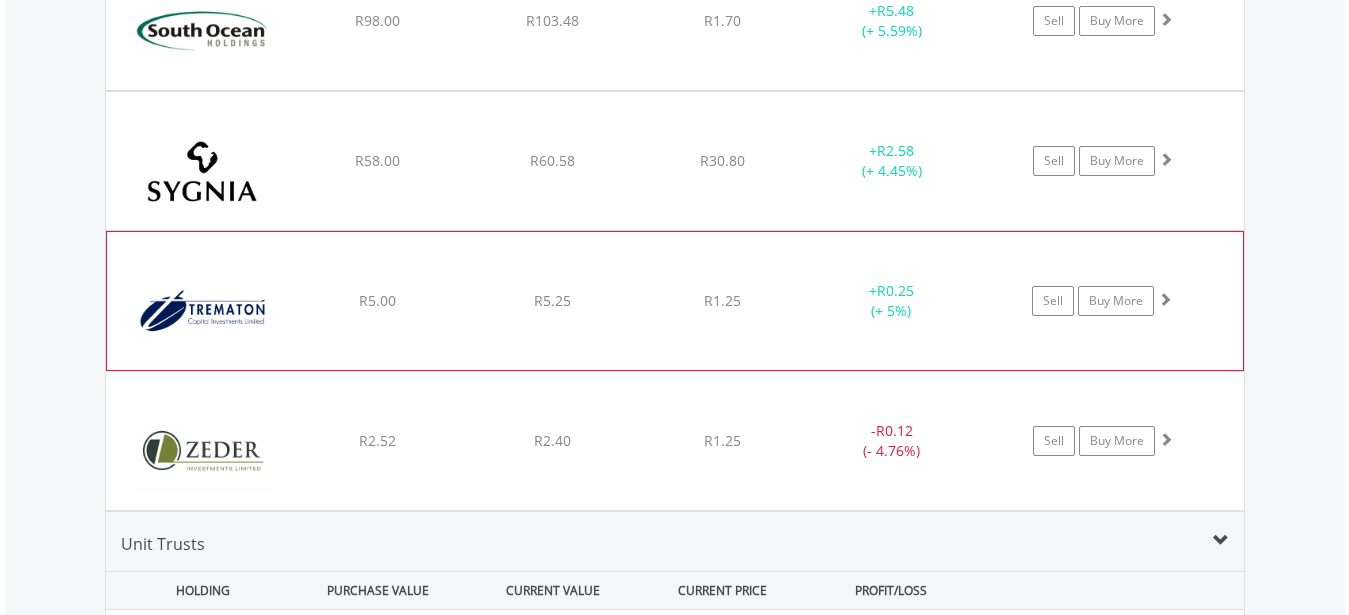 scroll, scrollTop: 2684, scrollLeft: 0, axis: vertical 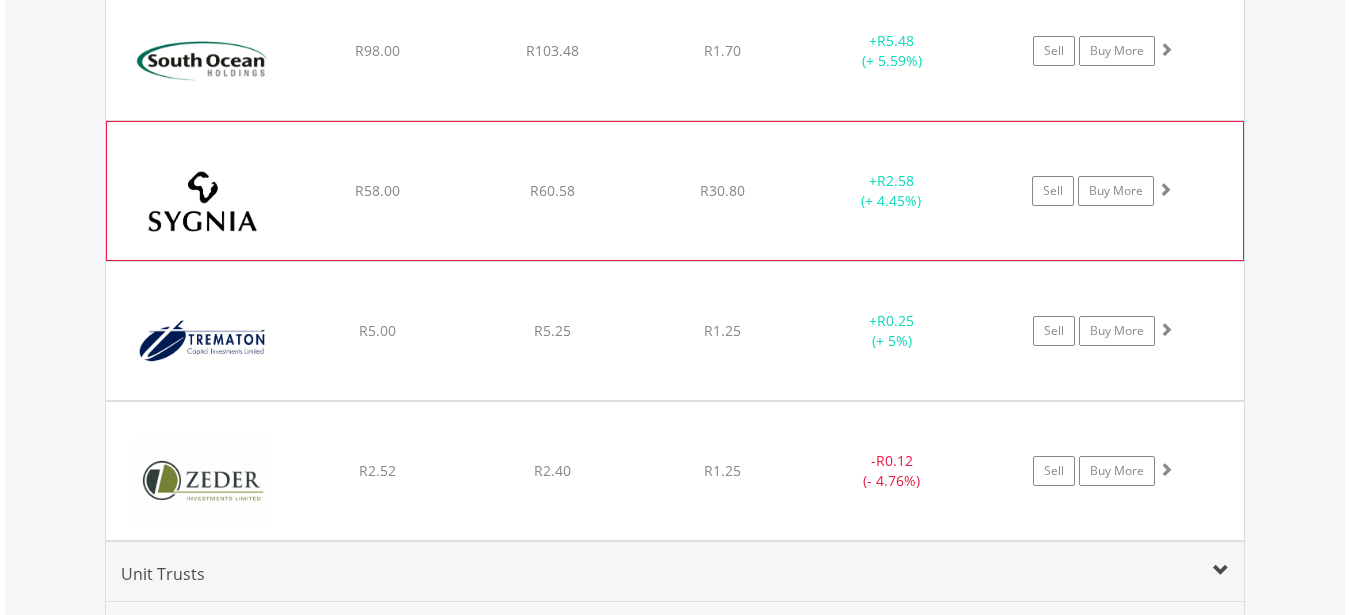 click on "+  R2.58 (+ 4.45%)" at bounding box center [892, -800] 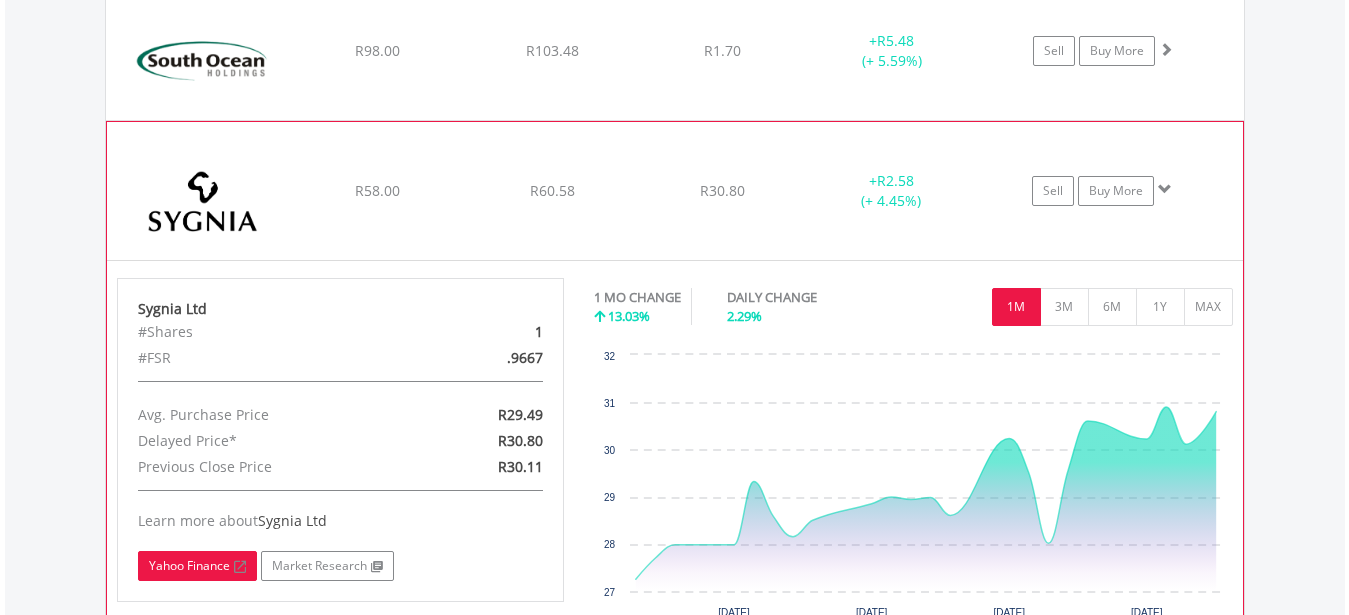 click on "Yahoo Finance" at bounding box center [197, 566] 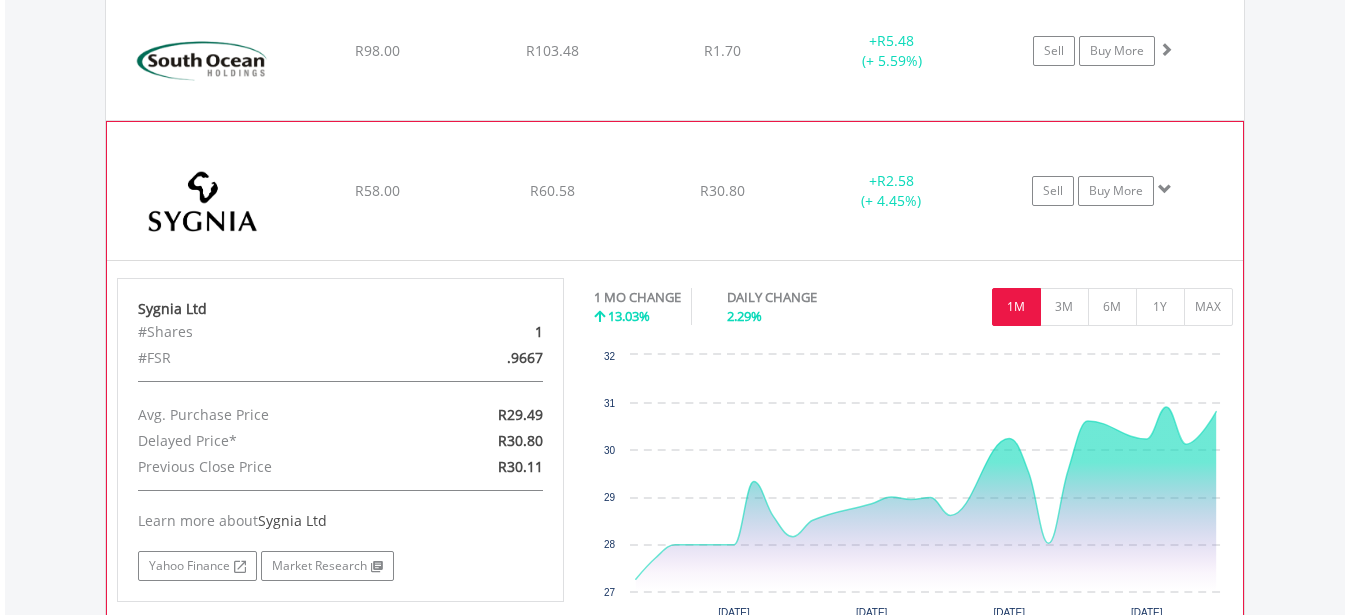 click on "﻿
Sygnia Ltd
R58.00
R60.58
R30.80
+  R2.58 (+ 4.45%)
Sell
Buy More" at bounding box center [675, -947] 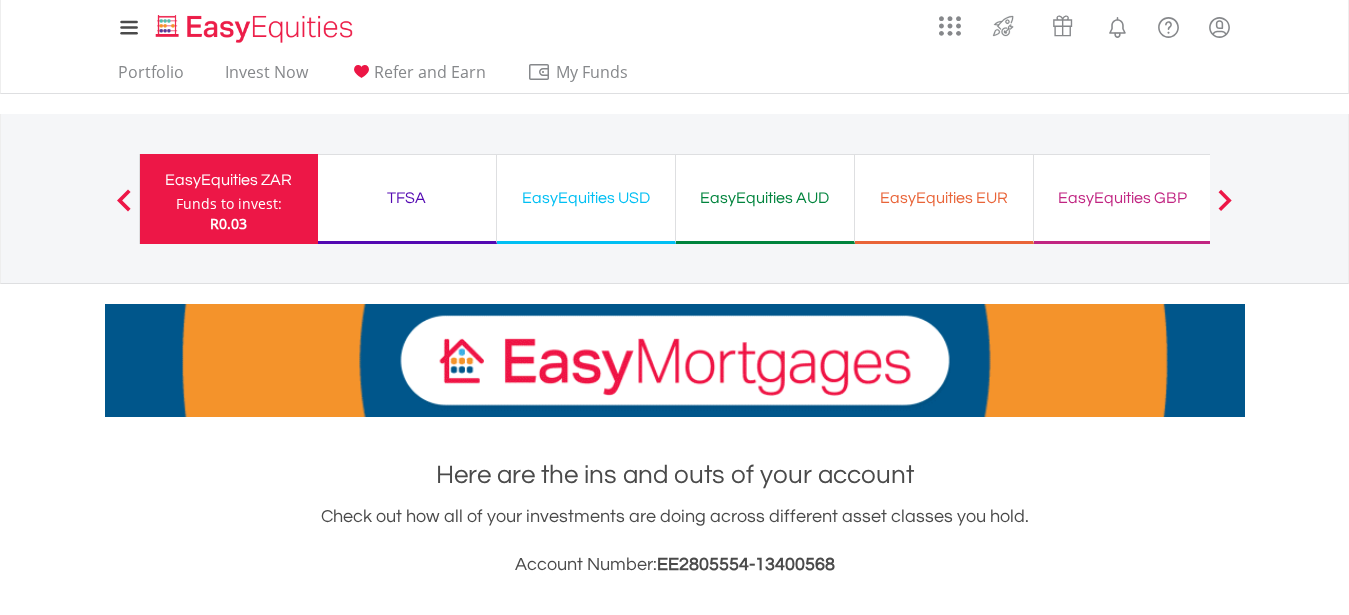 scroll, scrollTop: 1236, scrollLeft: 0, axis: vertical 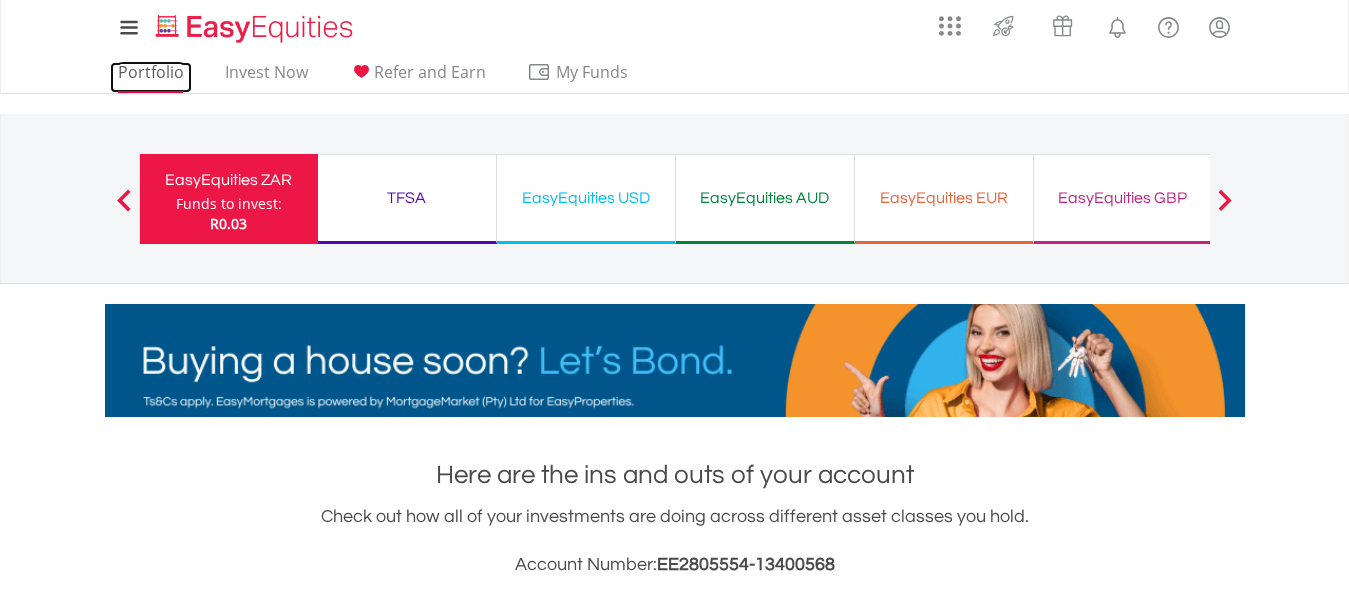 click on "Portfolio" at bounding box center (151, 77) 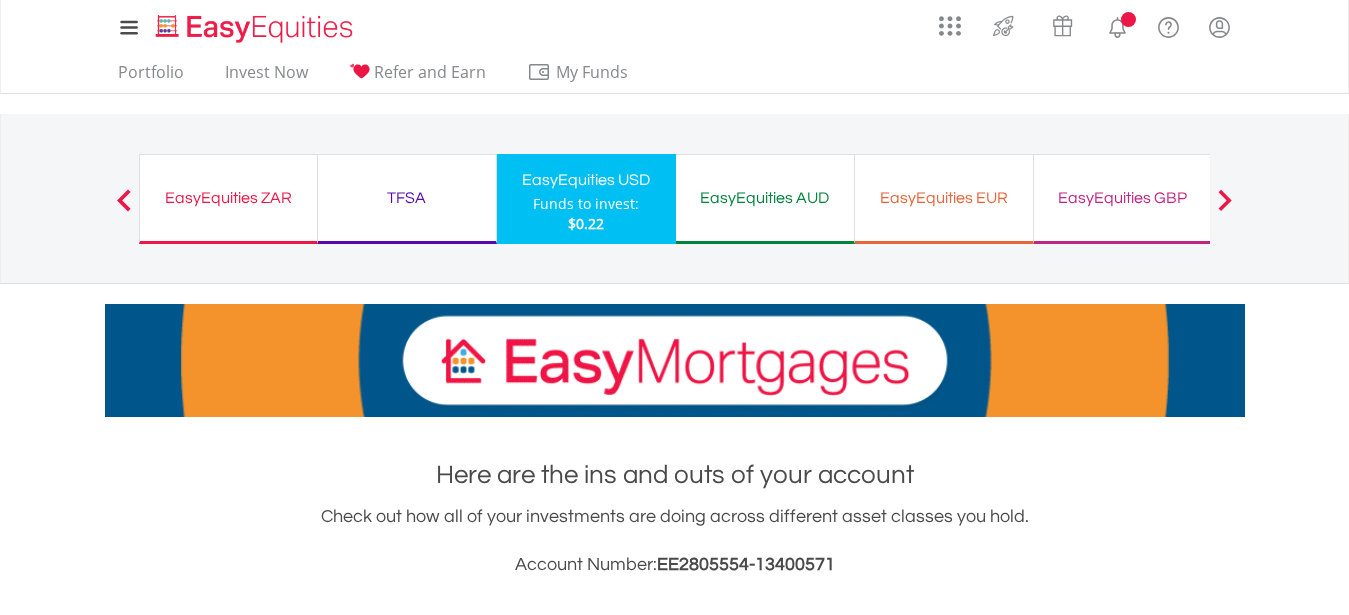 scroll, scrollTop: 0, scrollLeft: 0, axis: both 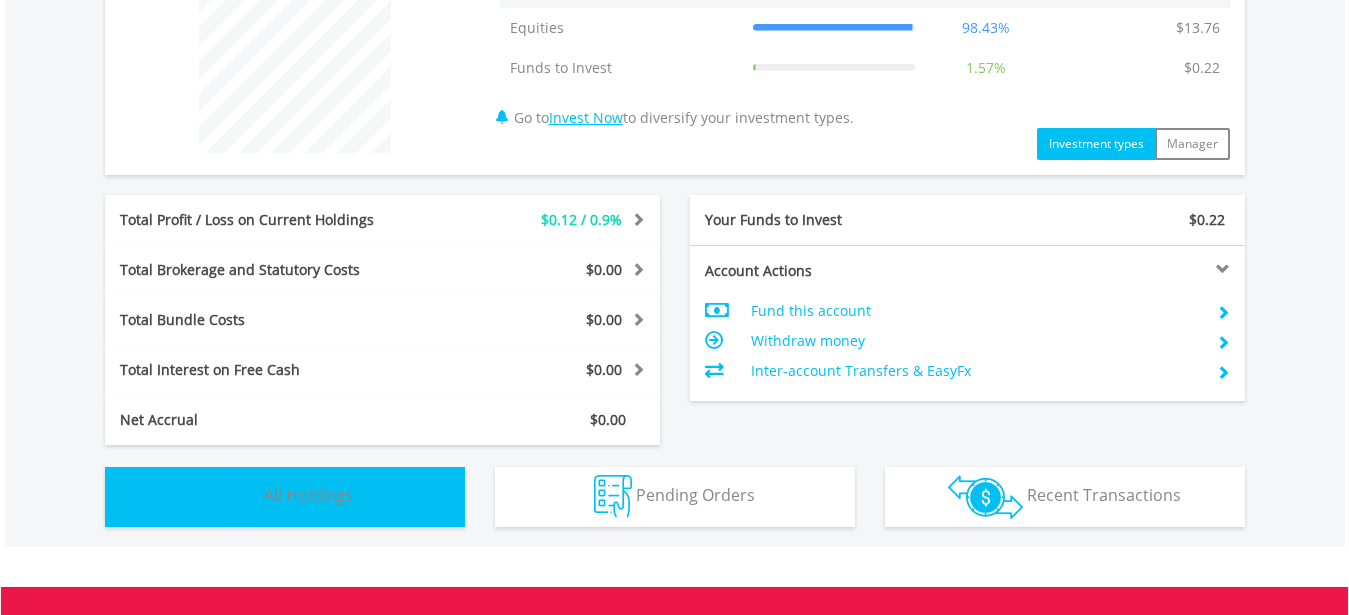 click on "Holdings
All Holdings" at bounding box center [285, 497] 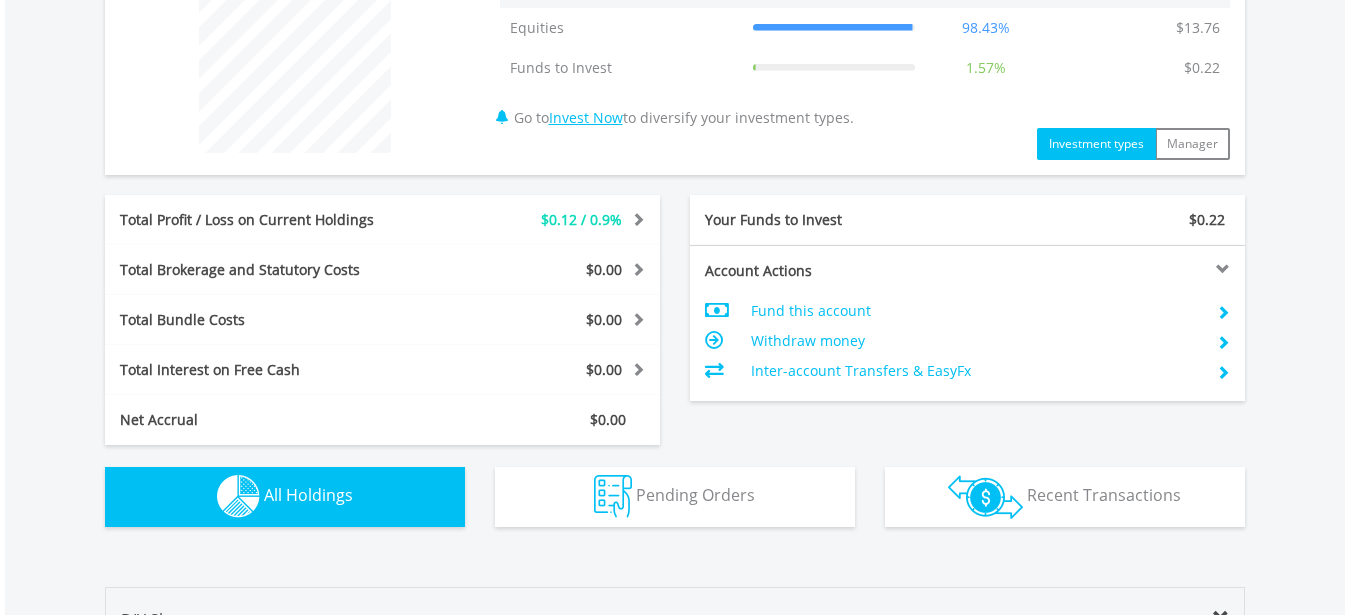 scroll, scrollTop: 1359, scrollLeft: 0, axis: vertical 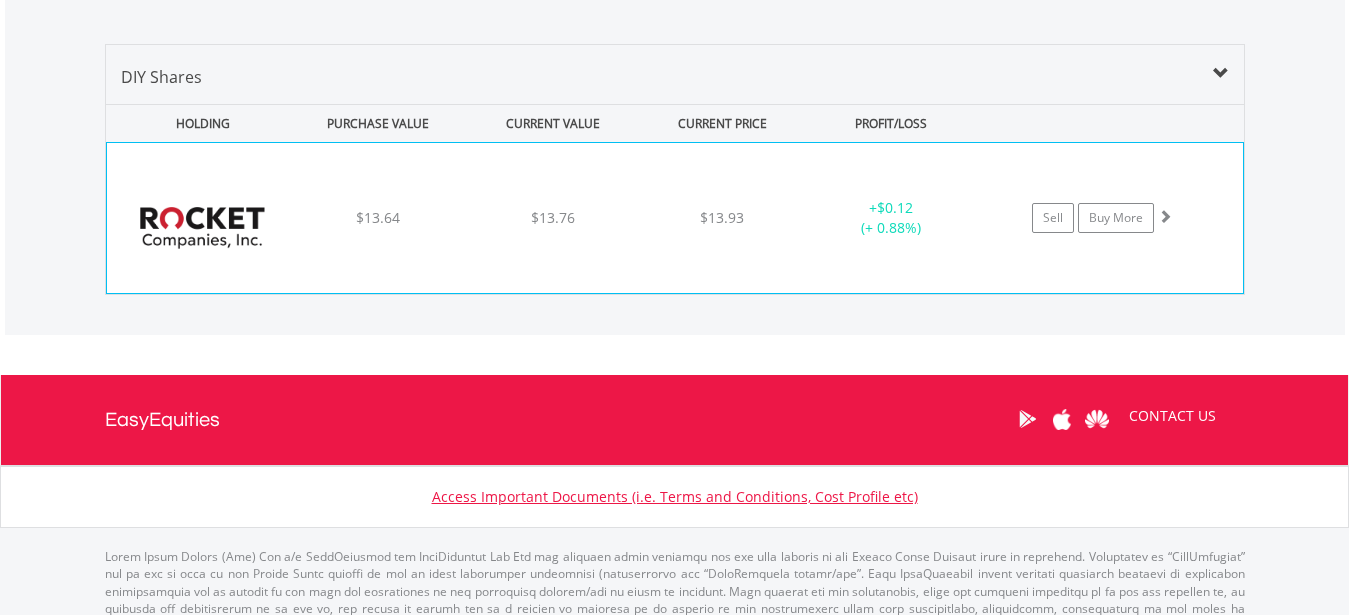 click on "﻿
Rocket Cos Inc
$13.64
$13.76
$13.93
+  $0.12 (+ 0.88%)
Sell
Buy More" at bounding box center (675, 218) 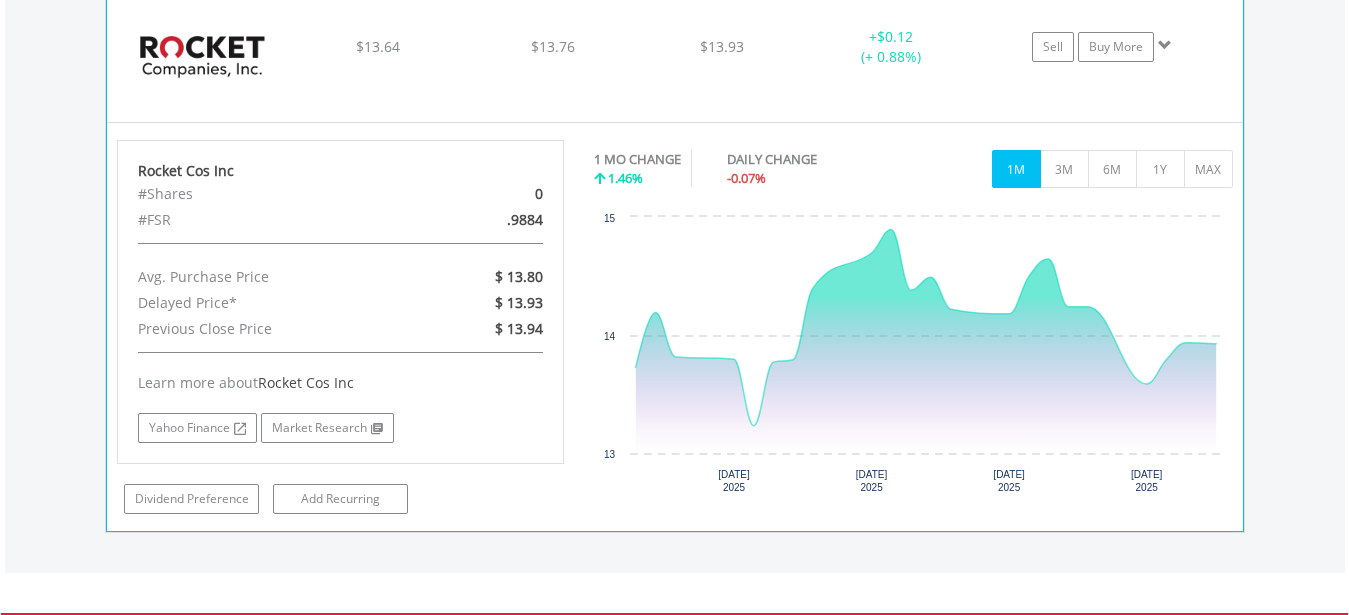scroll, scrollTop: 1563, scrollLeft: 0, axis: vertical 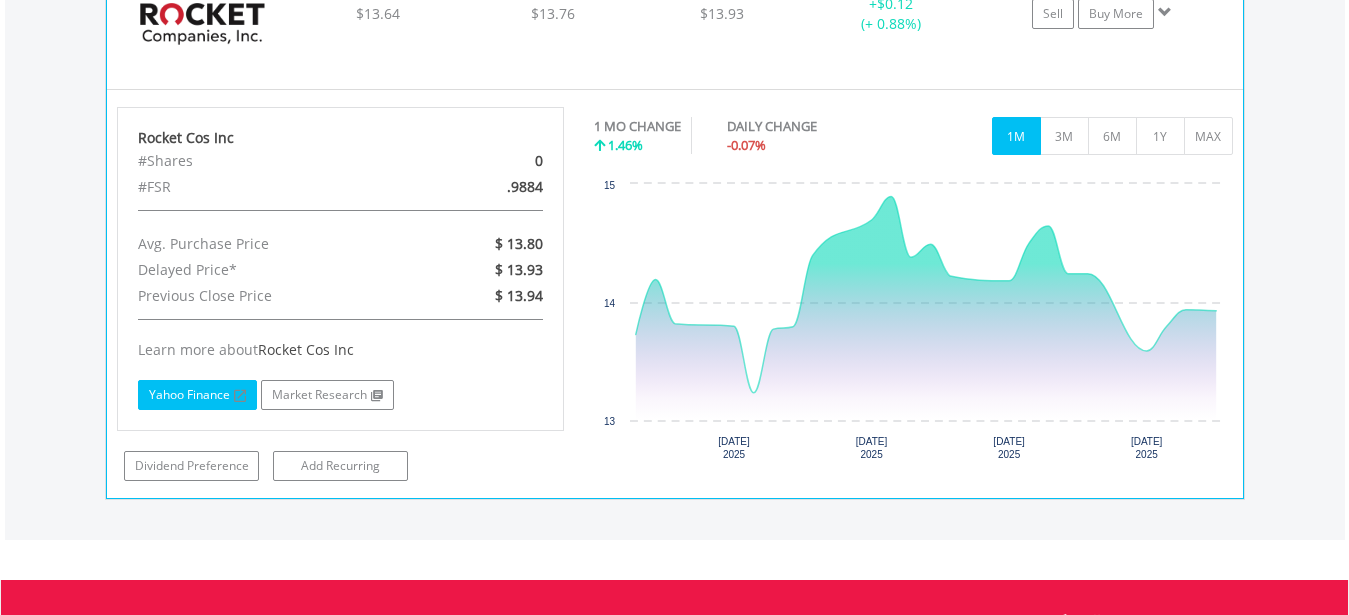 click on "Yahoo Finance" at bounding box center (197, 395) 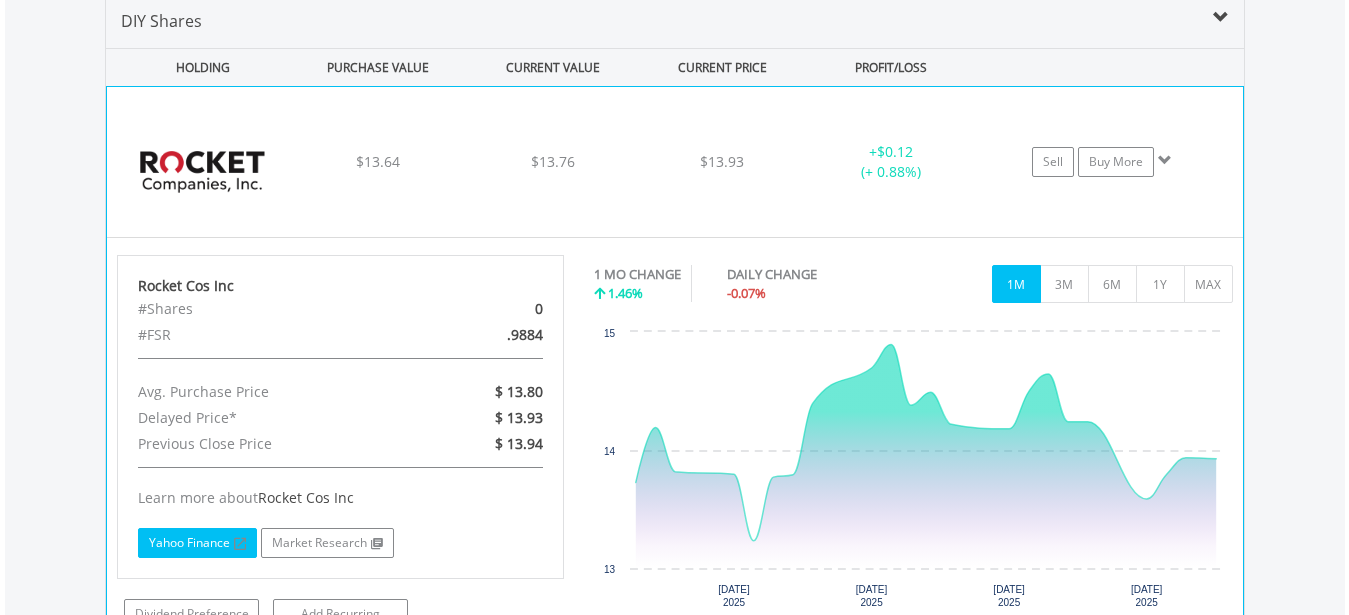 scroll, scrollTop: 1257, scrollLeft: 0, axis: vertical 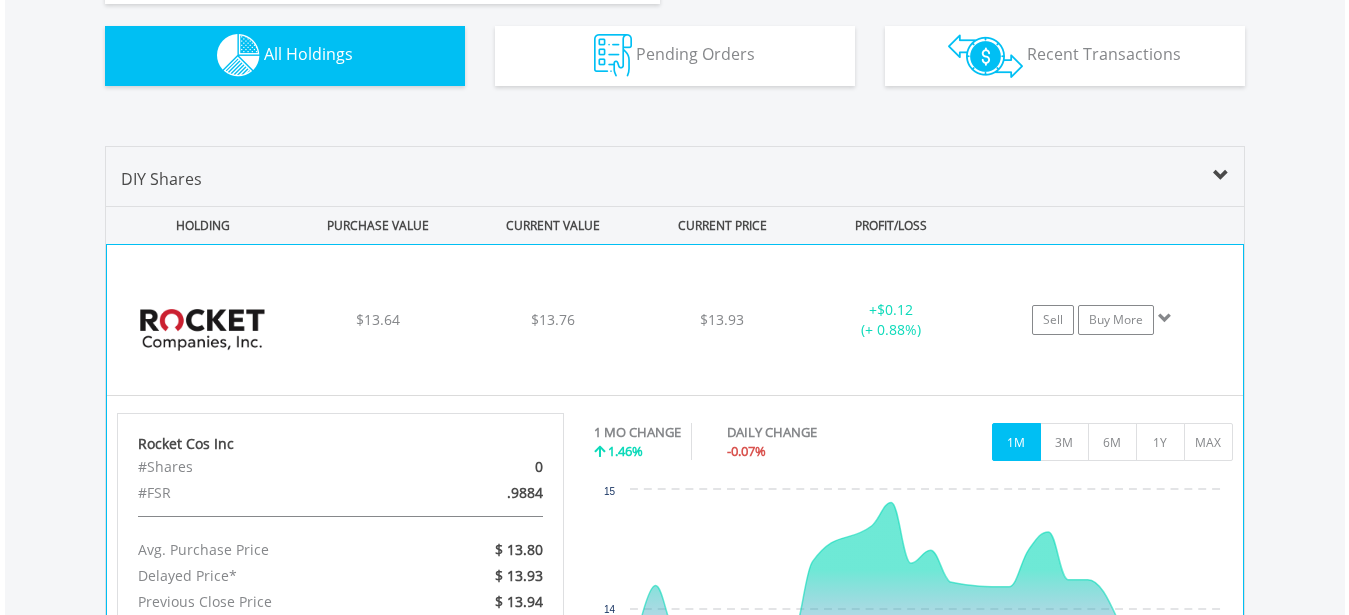 click on "﻿
Rocket Cos Inc
$13.64
$13.76
$13.93
+  $0.12 (+ 0.88%)
Sell
Buy More" at bounding box center [675, 320] 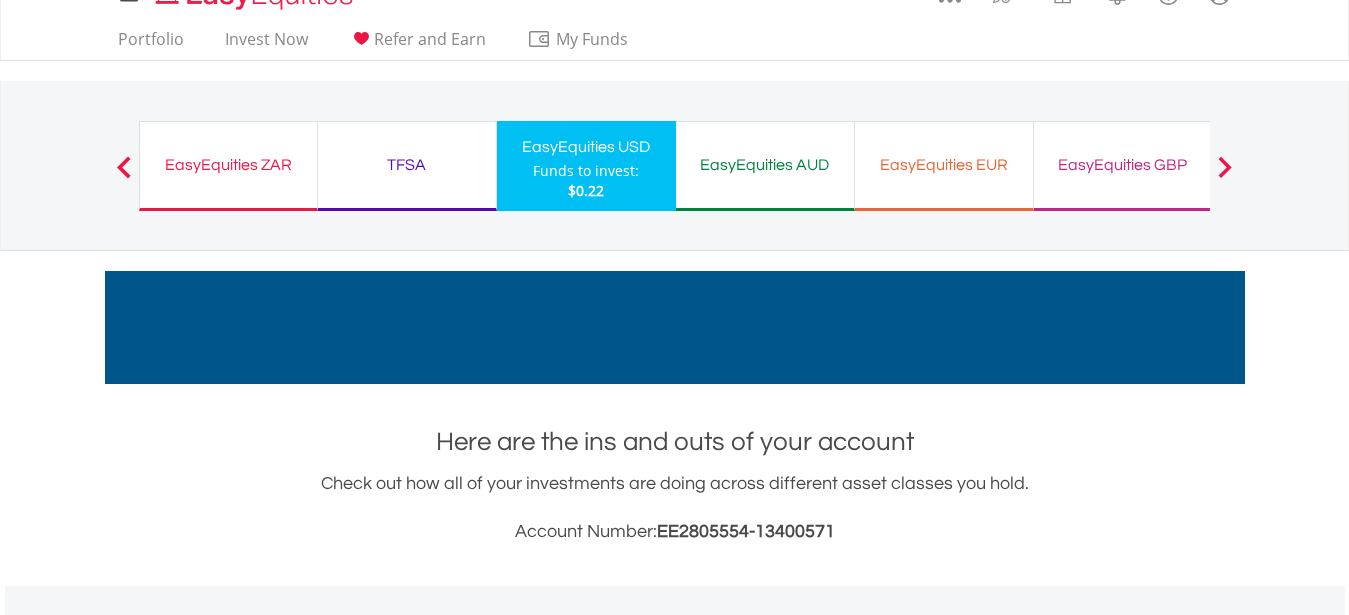 scroll, scrollTop: 0, scrollLeft: 0, axis: both 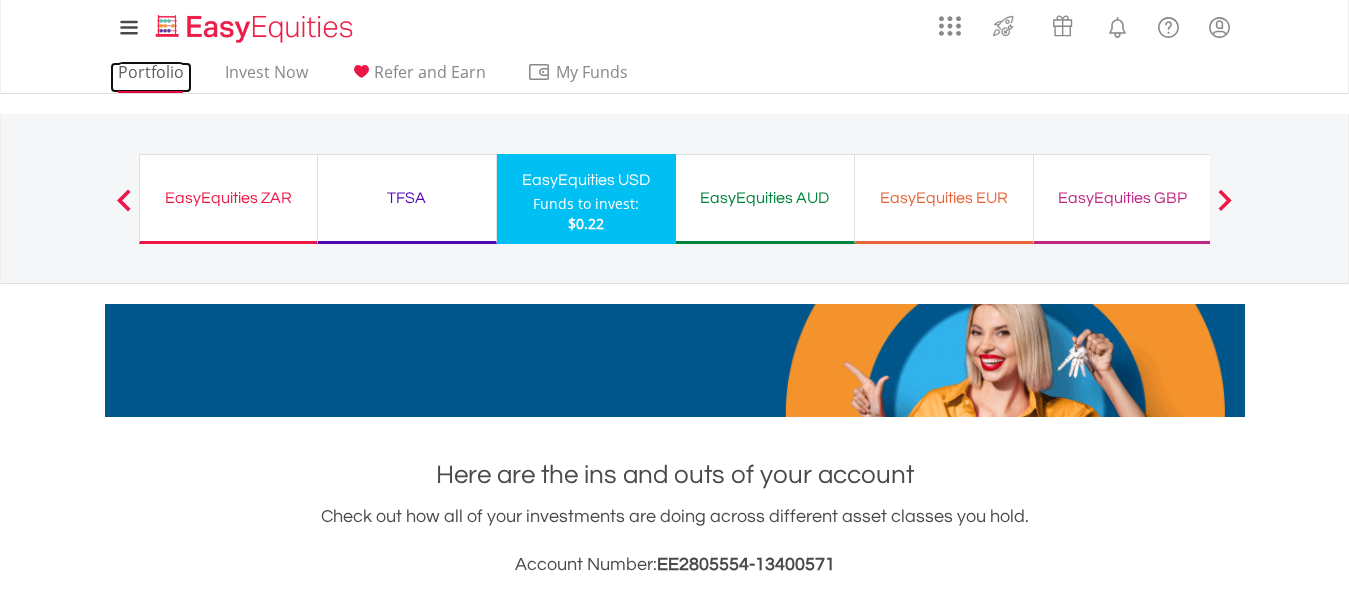 click on "Portfolio" at bounding box center [151, 77] 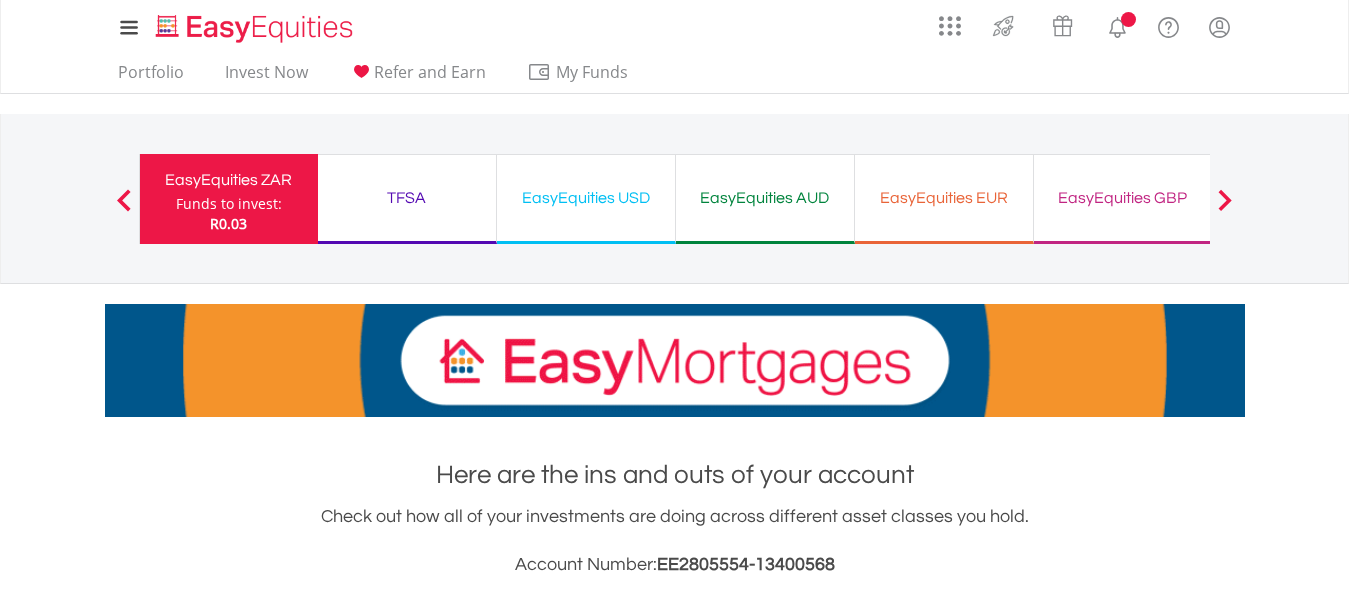 scroll, scrollTop: 204, scrollLeft: 0, axis: vertical 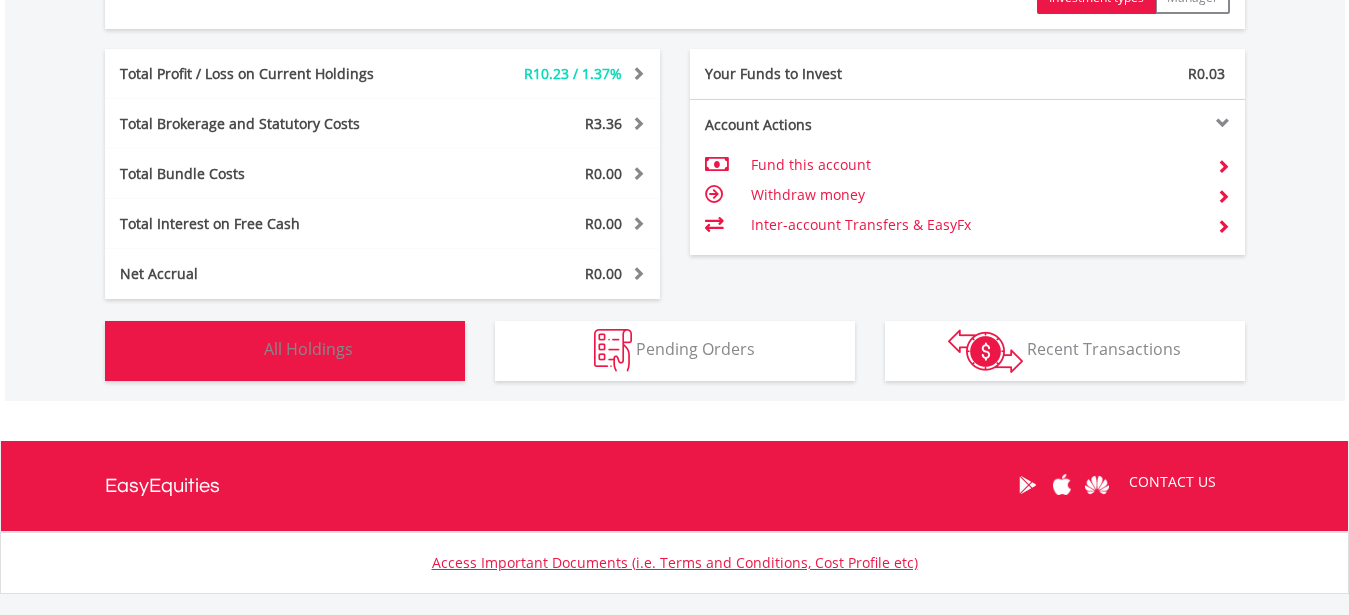 click on "Holdings
All Holdings" at bounding box center (285, 351) 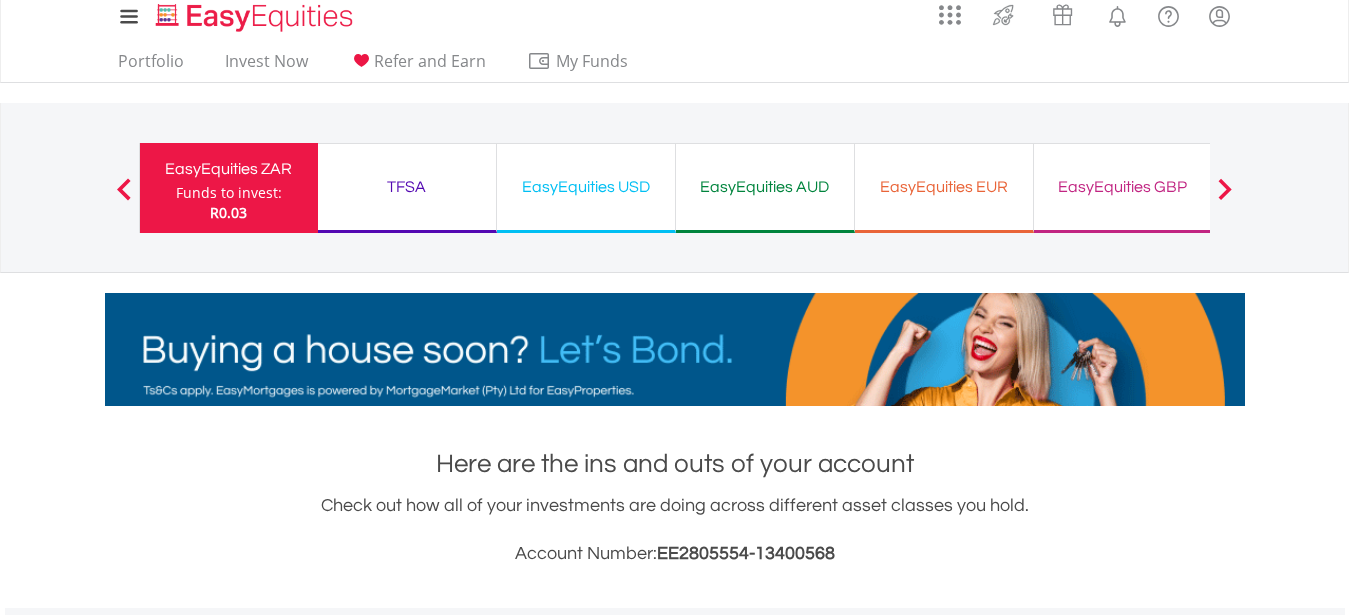 scroll, scrollTop: 0, scrollLeft: 0, axis: both 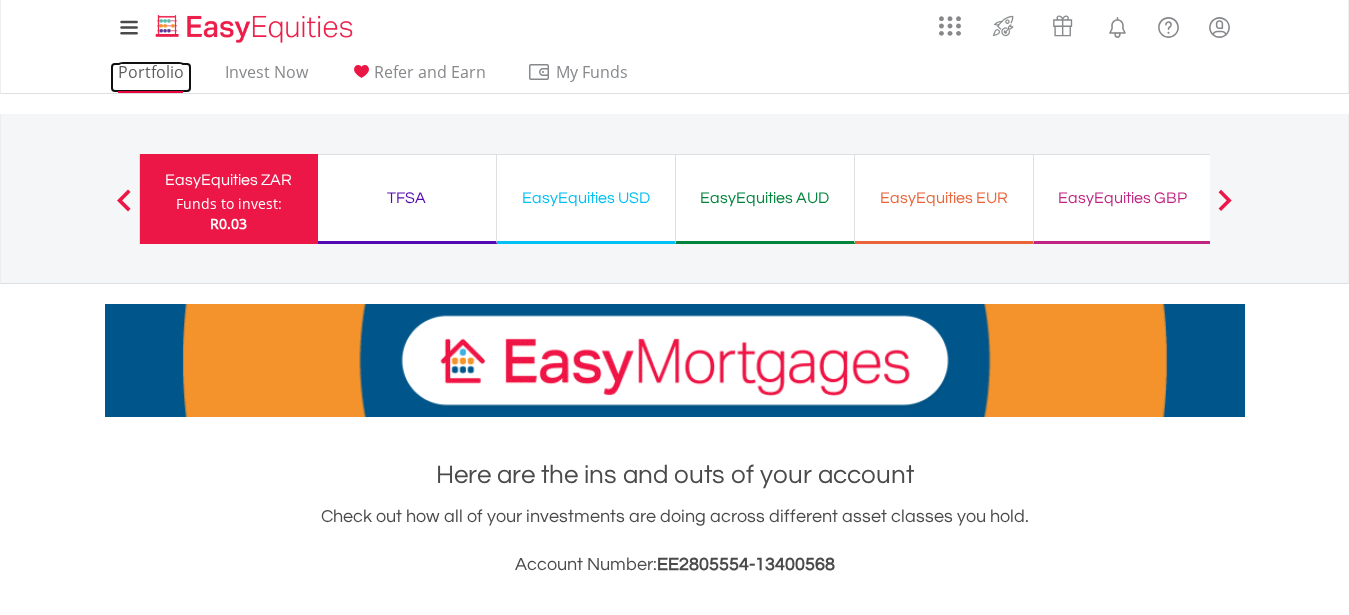 click on "Portfolio" at bounding box center [151, 77] 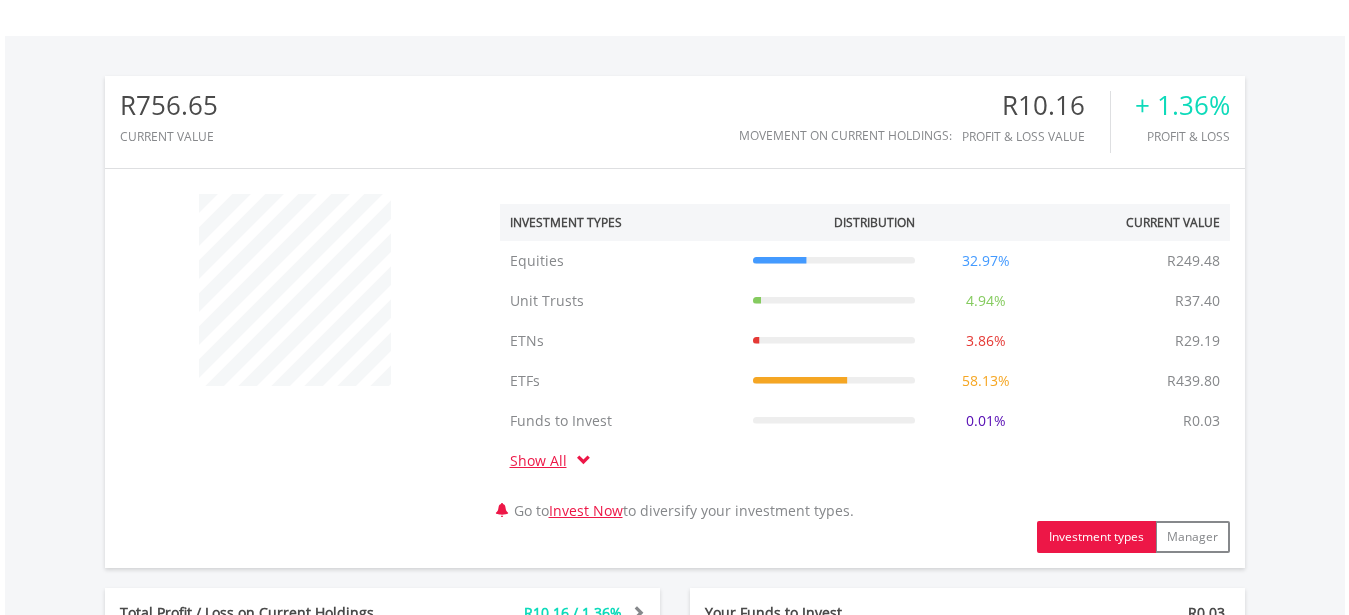 scroll, scrollTop: 612, scrollLeft: 0, axis: vertical 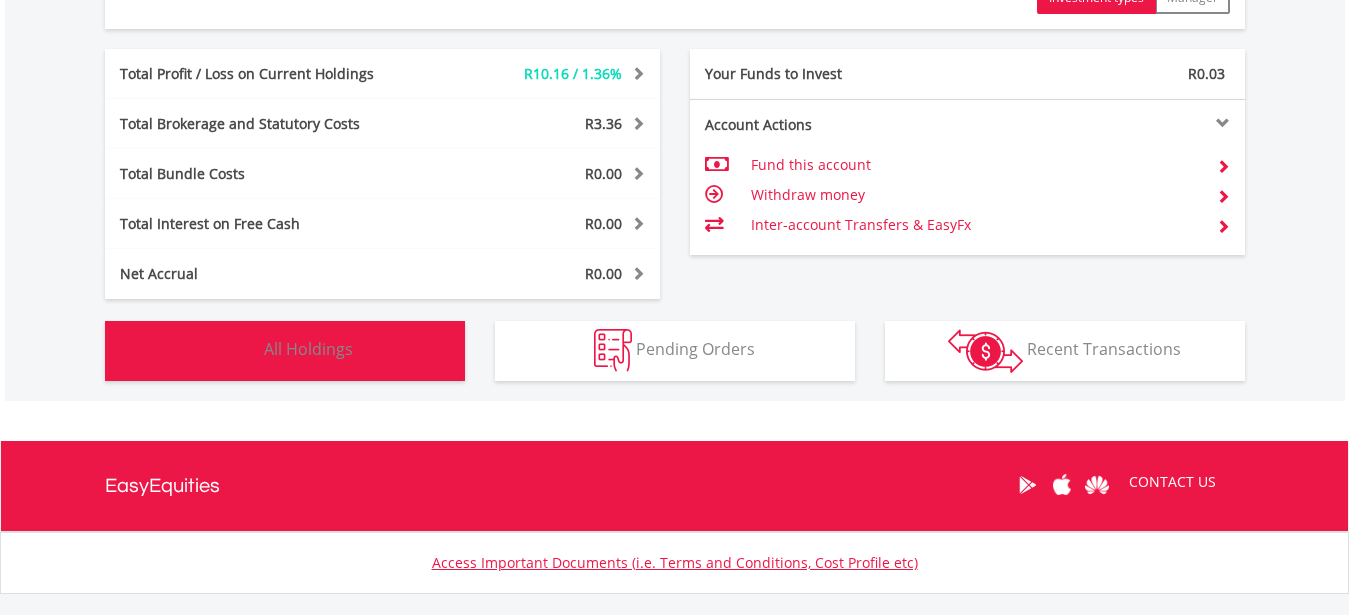 click on "Holdings
All Holdings" at bounding box center (285, 351) 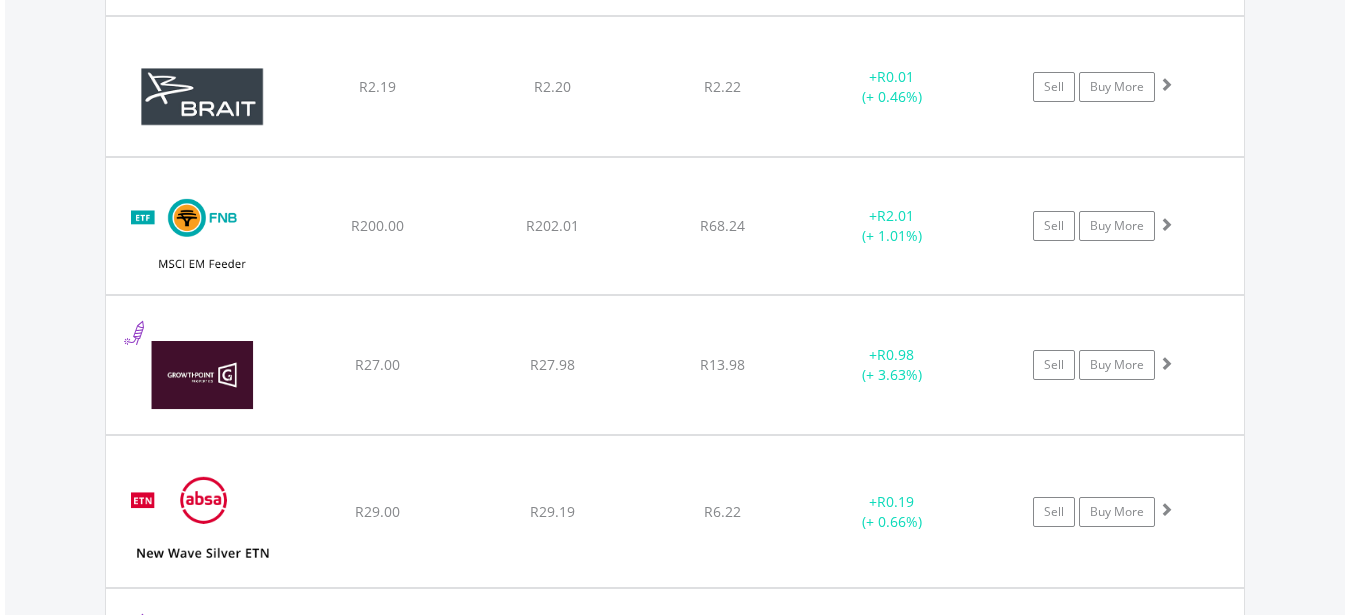 scroll, scrollTop: 1766, scrollLeft: 0, axis: vertical 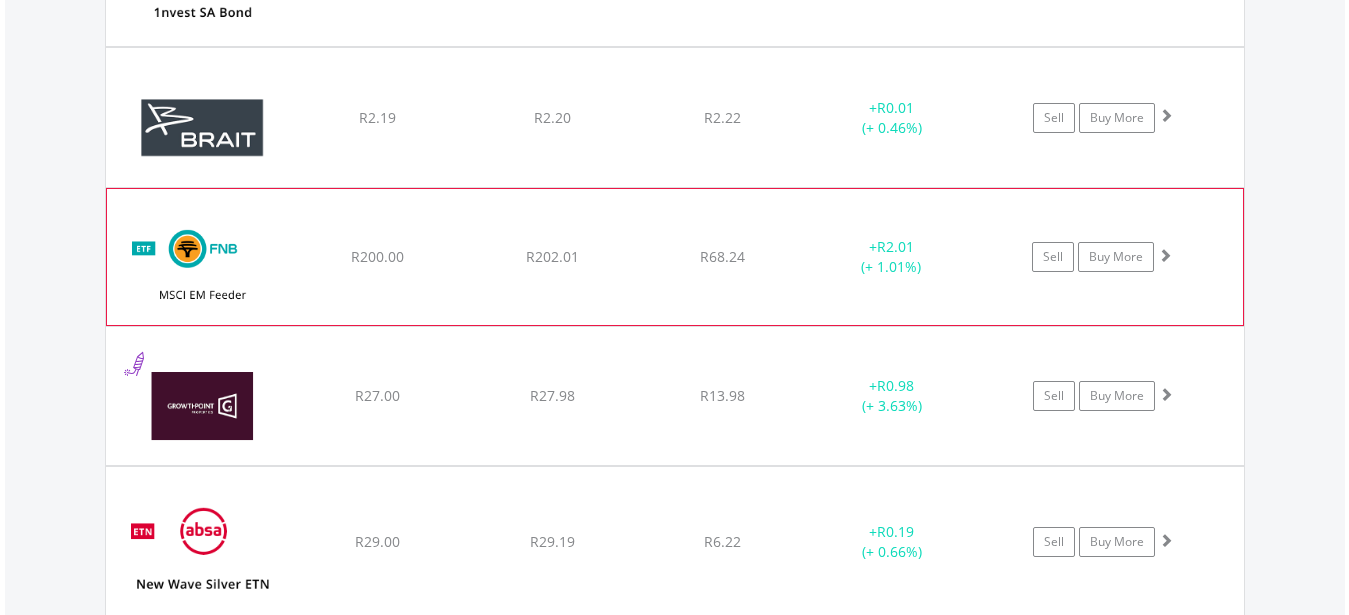 click on "+  R2.01 (+ 1.01%)" at bounding box center (892, 118) 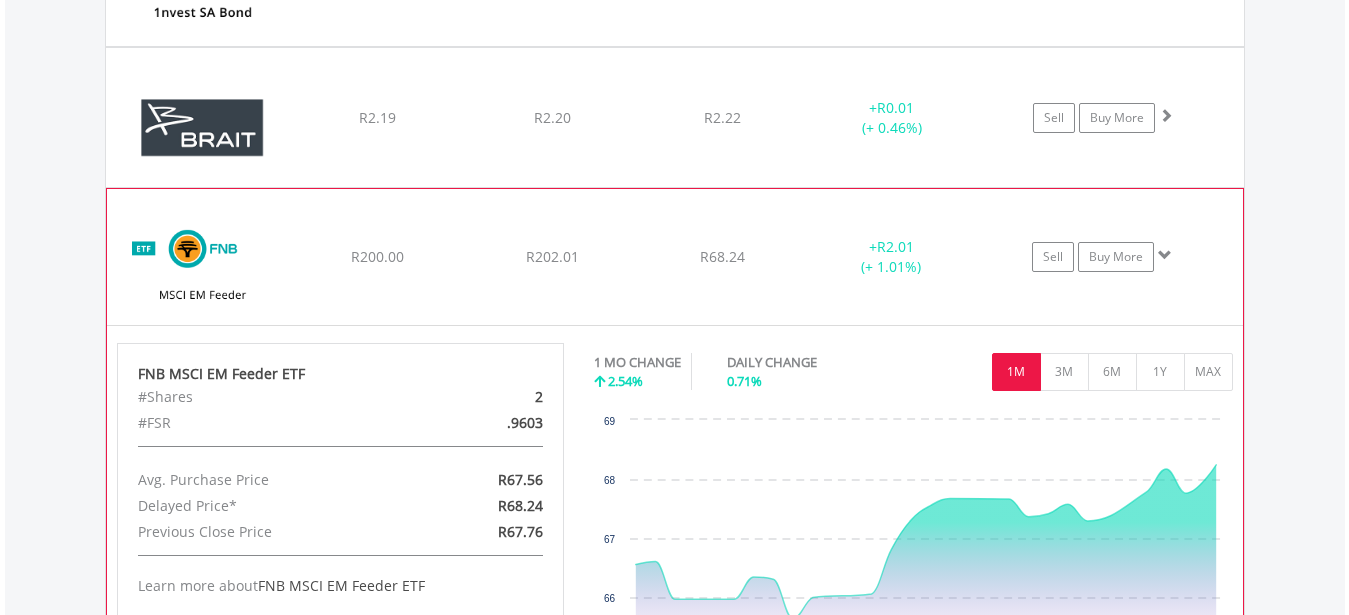 scroll, scrollTop: 1970, scrollLeft: 0, axis: vertical 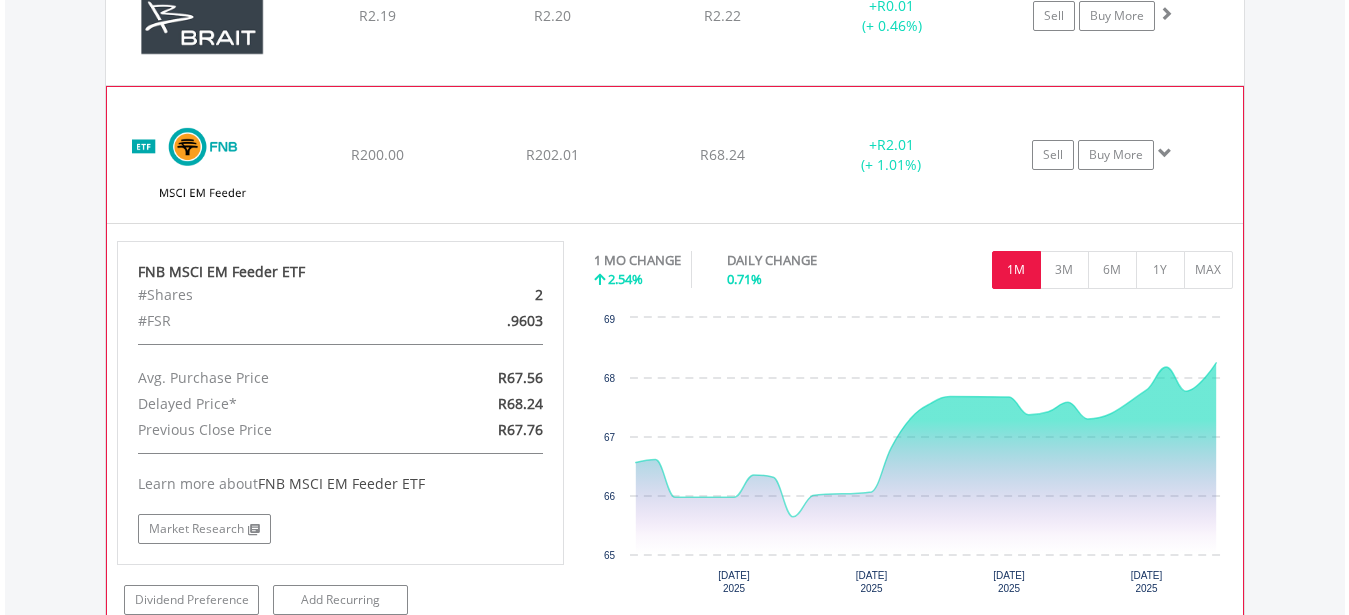 click on "+  R2.01 (+ 1.01%)" at bounding box center [892, 16] 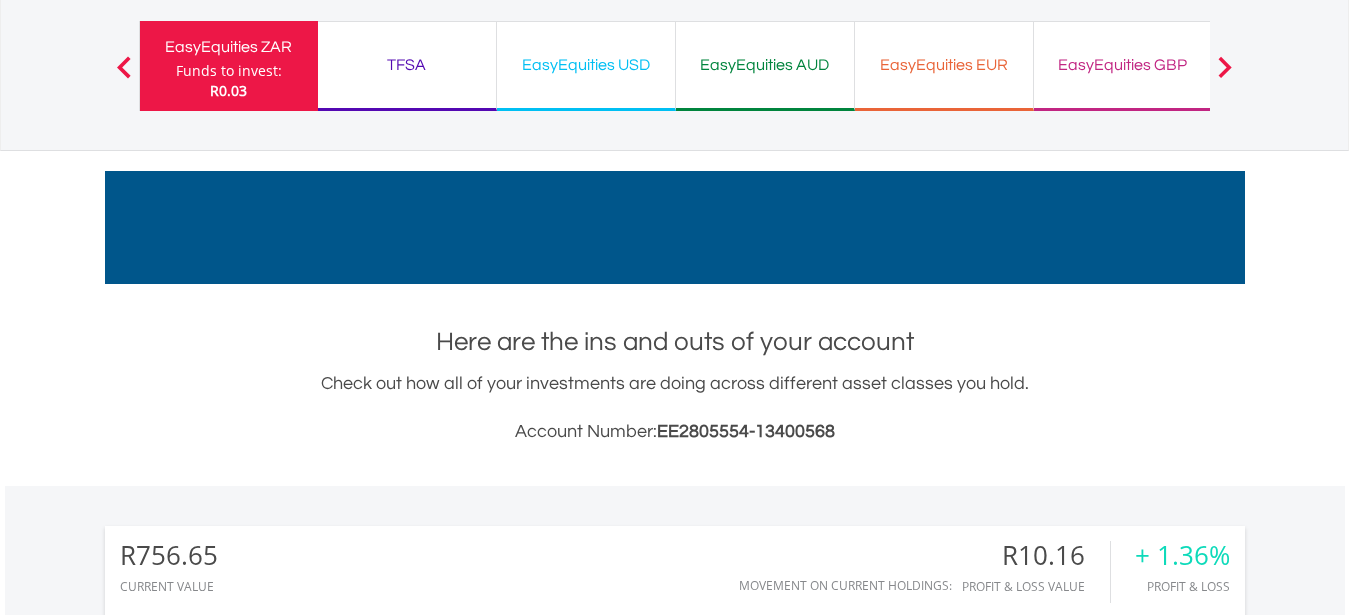 scroll, scrollTop: 0, scrollLeft: 0, axis: both 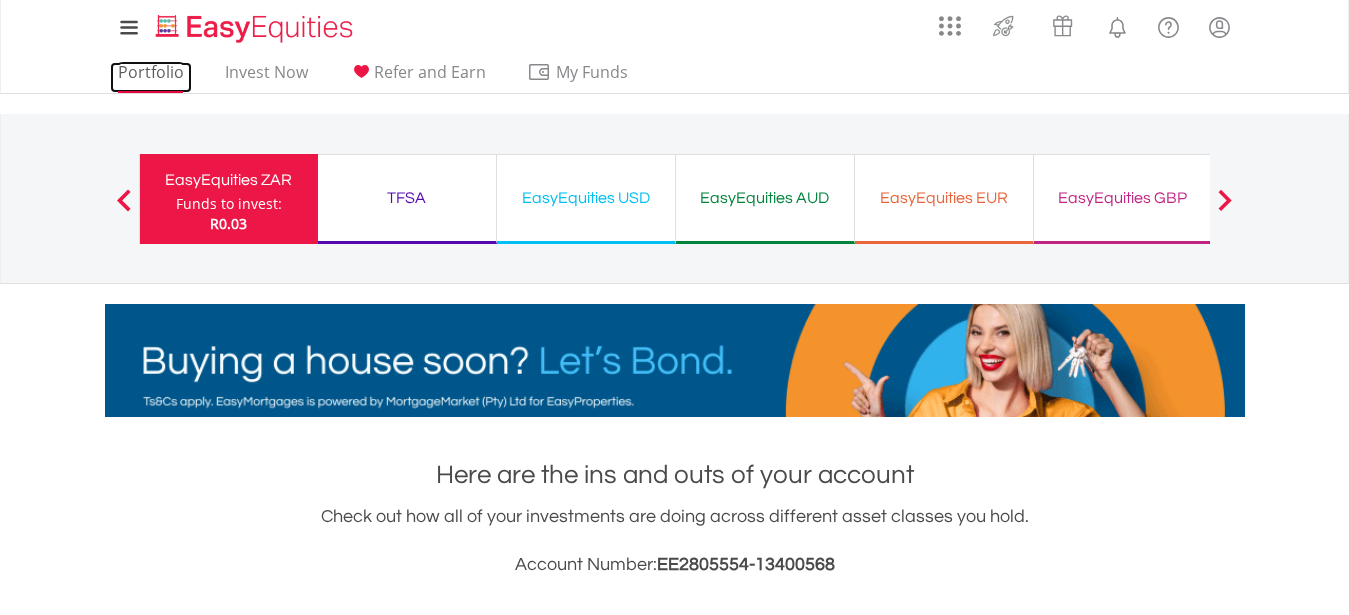 click on "Portfolio" at bounding box center [151, 77] 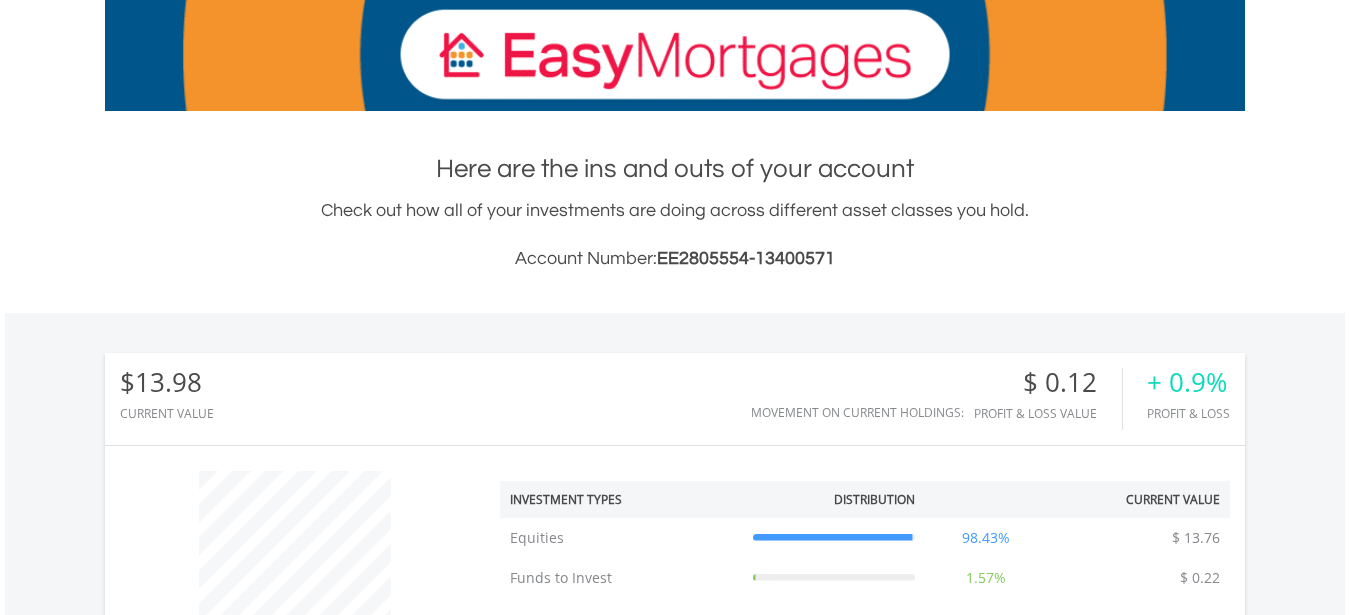 scroll, scrollTop: 335, scrollLeft: 0, axis: vertical 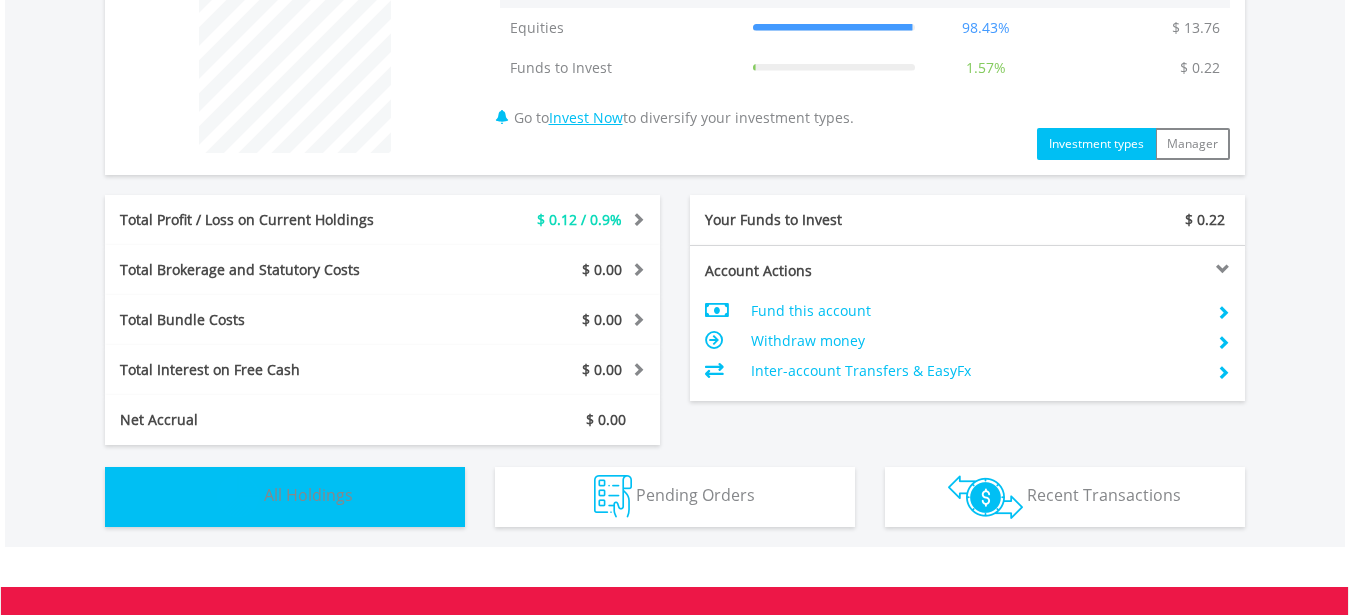 click on "Holdings
All Holdings" at bounding box center [285, 497] 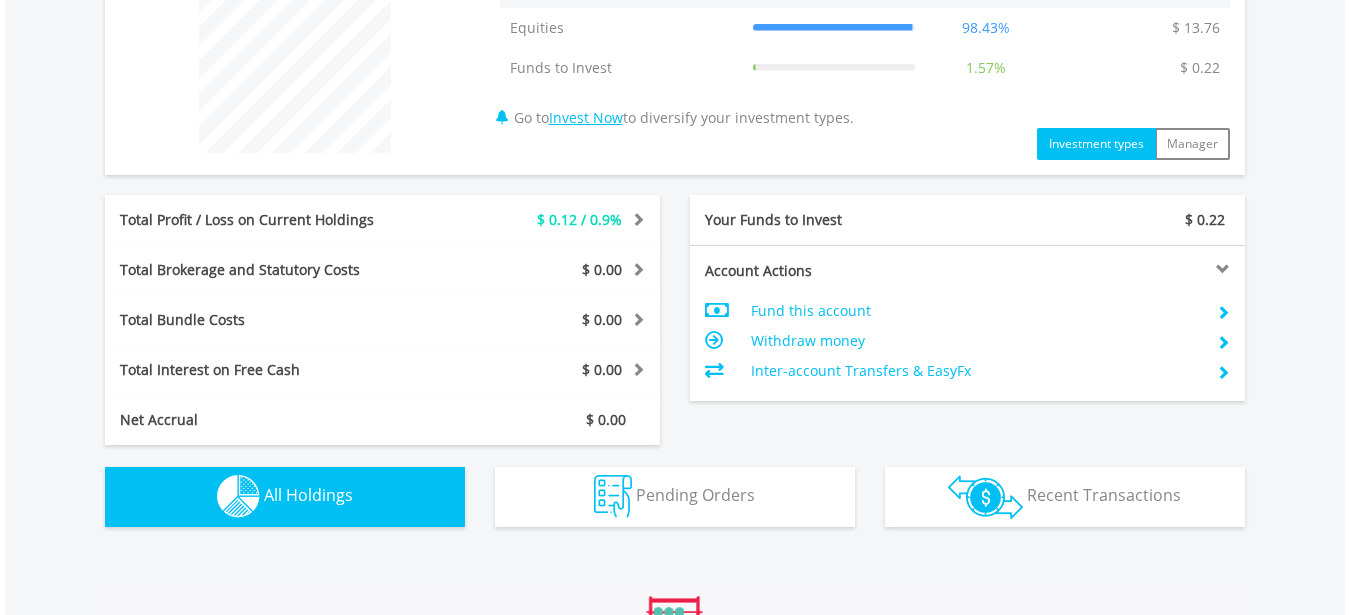 scroll, scrollTop: 1359, scrollLeft: 0, axis: vertical 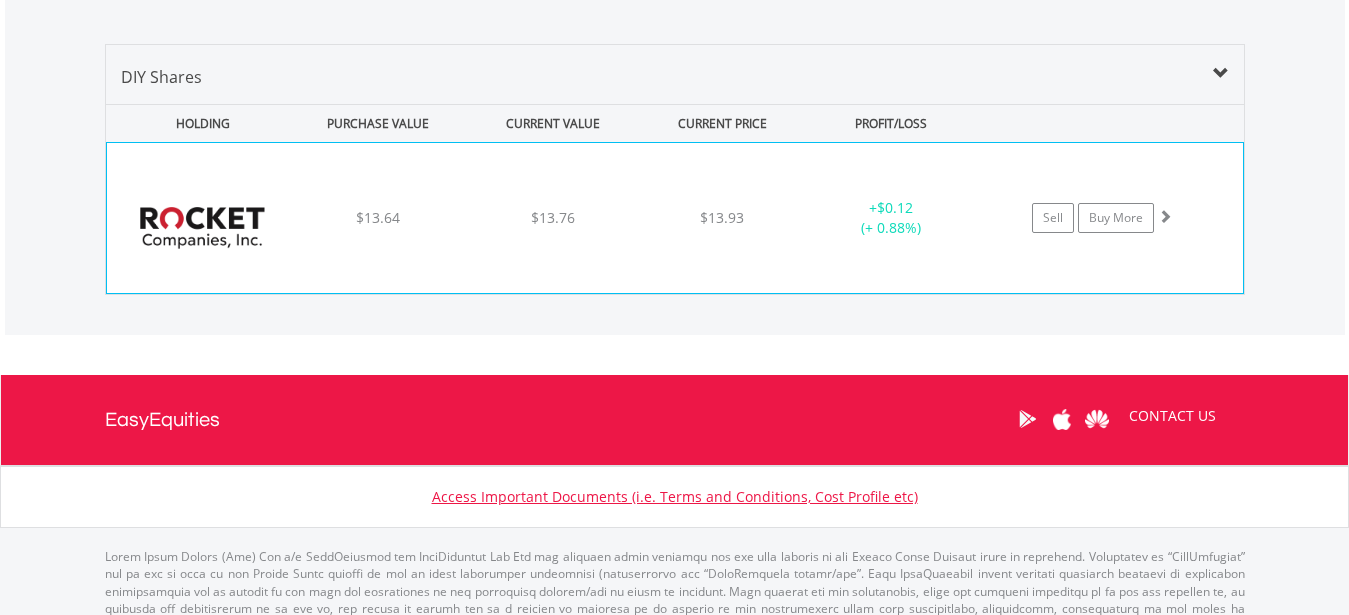 click on "﻿
Rocket Cos Inc
$13.64
$13.76
$13.93
+  $0.12 (+ 0.88%)
Sell
Buy More" at bounding box center (675, 218) 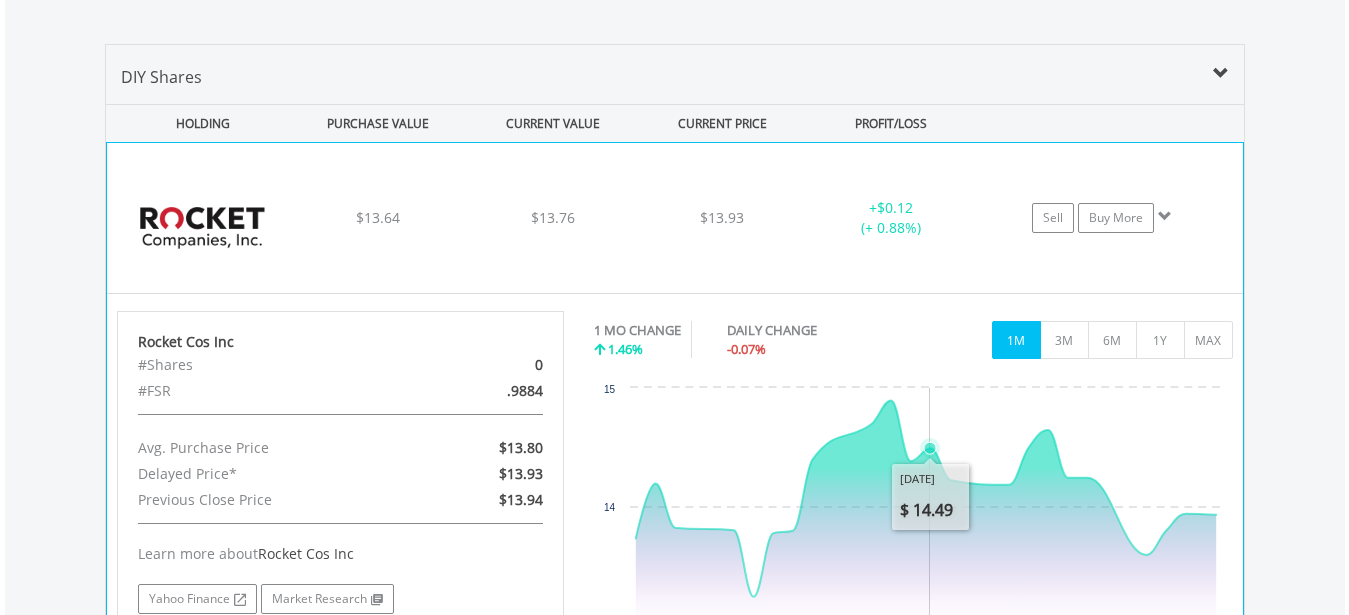 scroll, scrollTop: 1563, scrollLeft: 0, axis: vertical 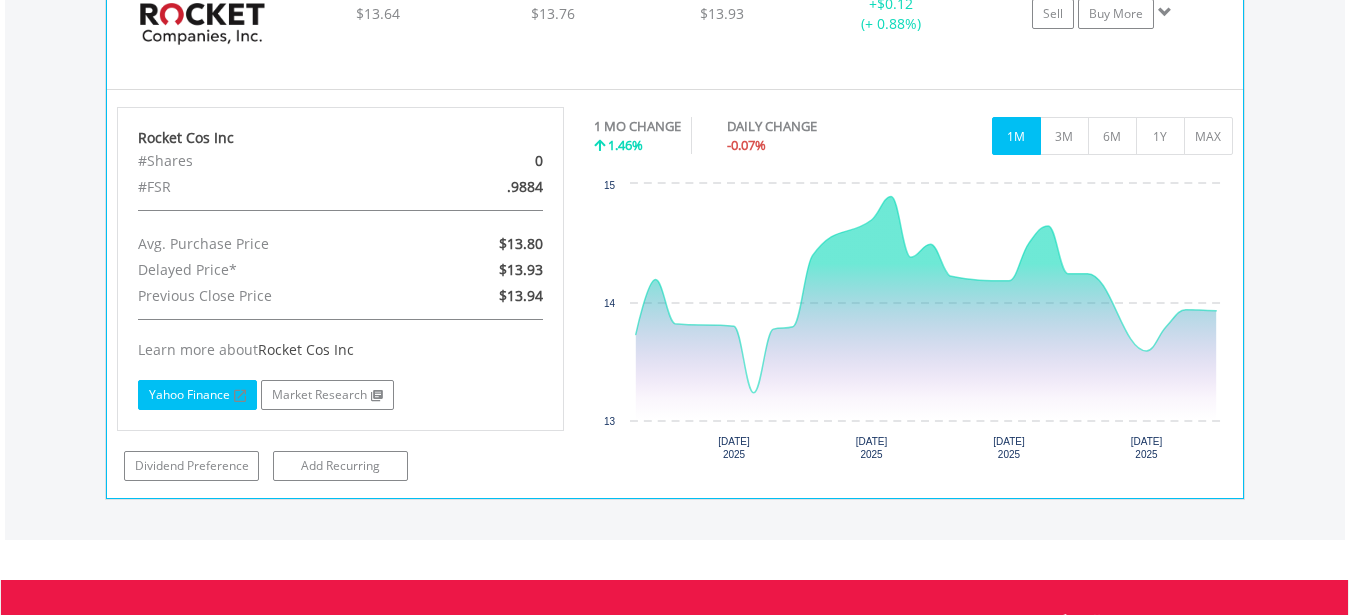 click on "Yahoo Finance" at bounding box center [197, 395] 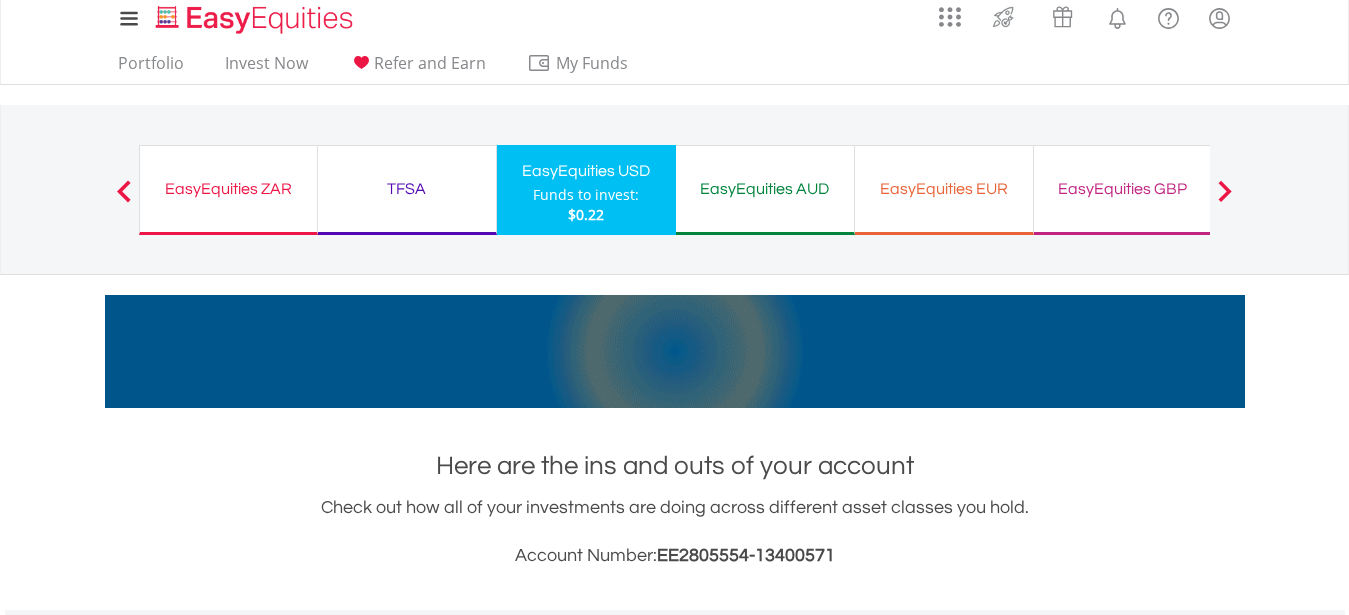 scroll, scrollTop: 0, scrollLeft: 0, axis: both 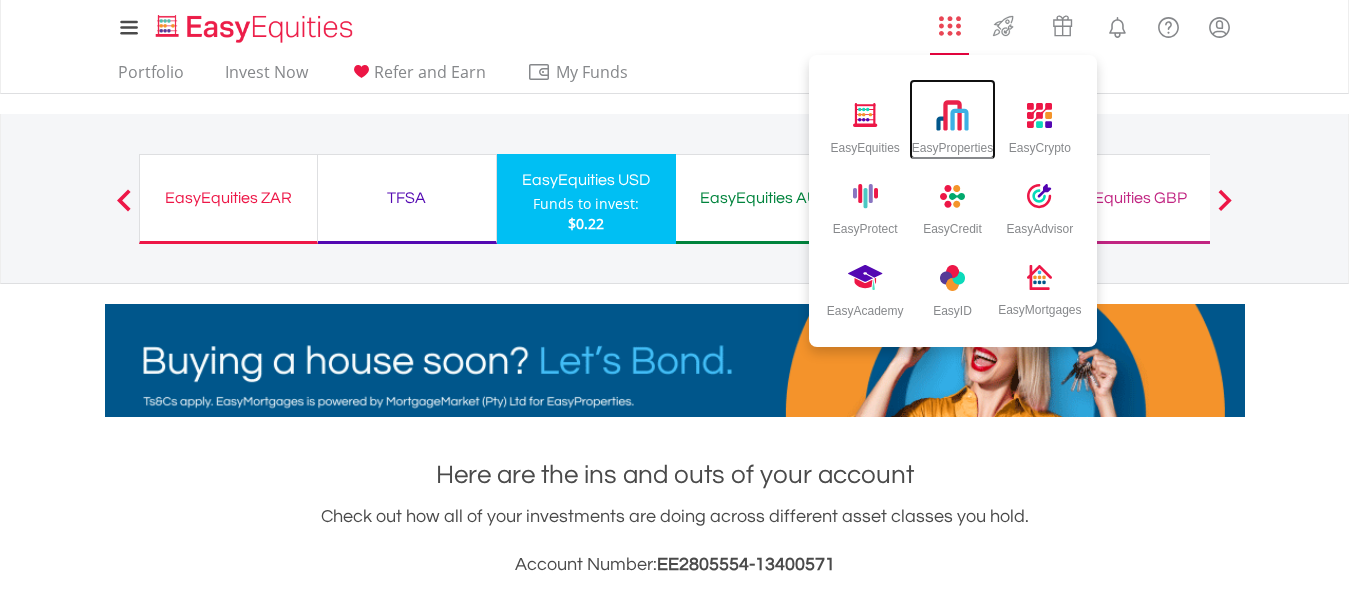 click at bounding box center (952, 115) 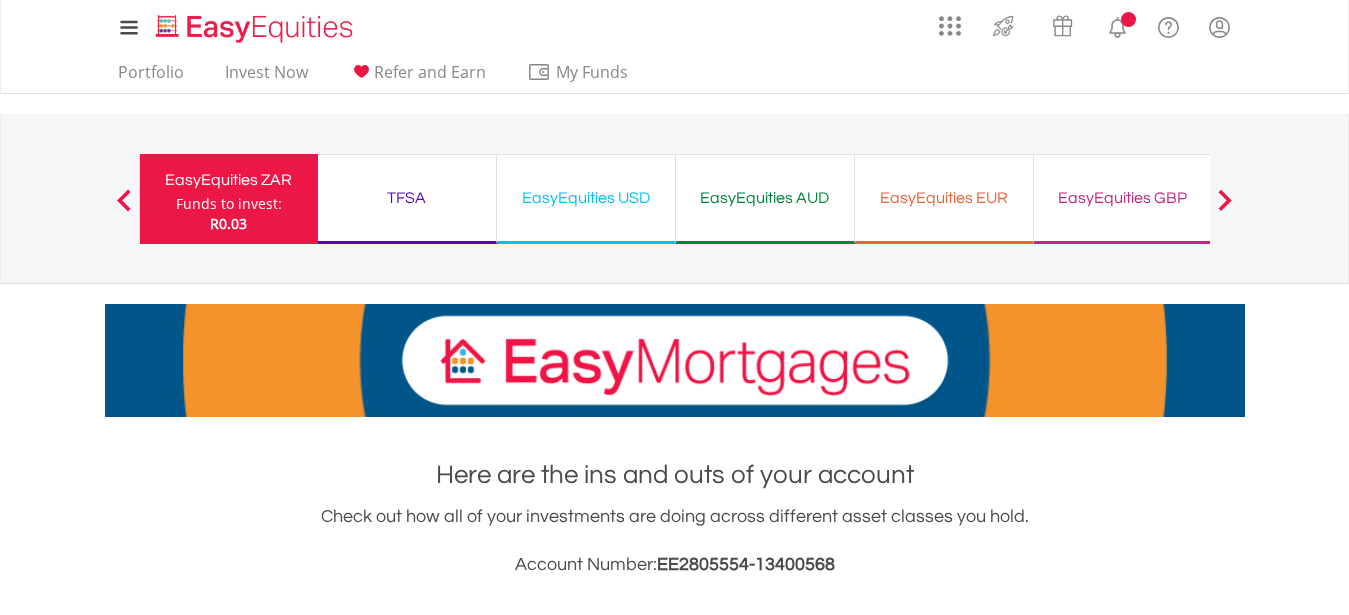 scroll, scrollTop: 510, scrollLeft: 0, axis: vertical 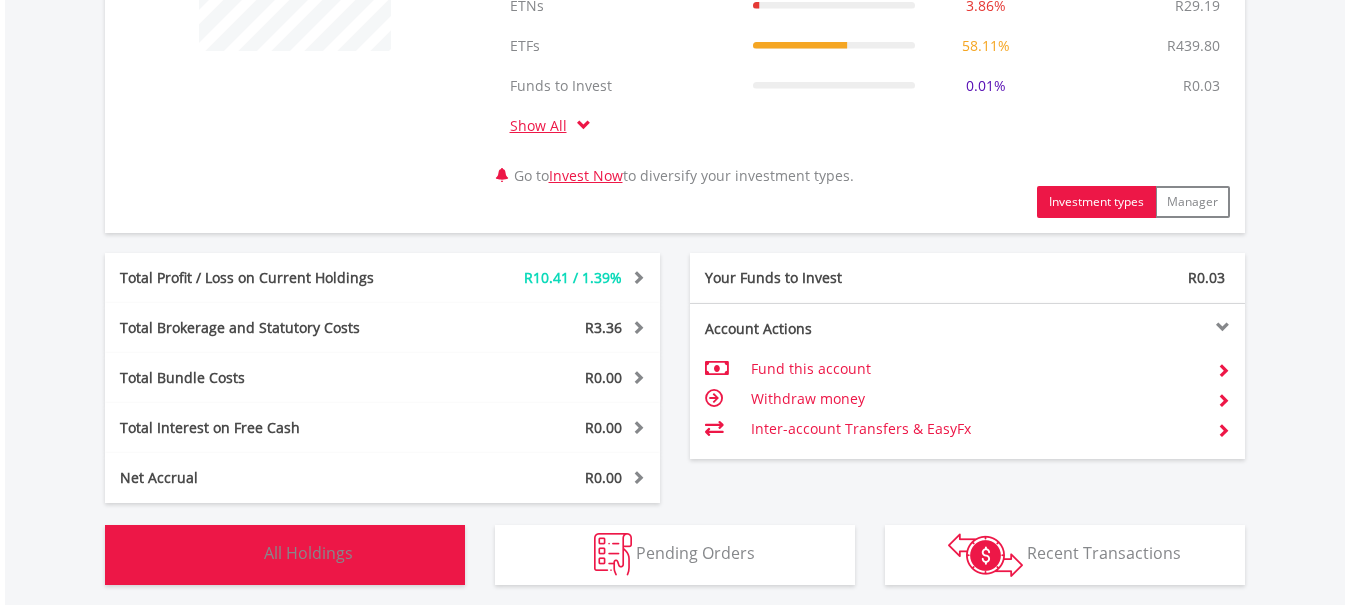 click on "All Holdings" at bounding box center [308, 553] 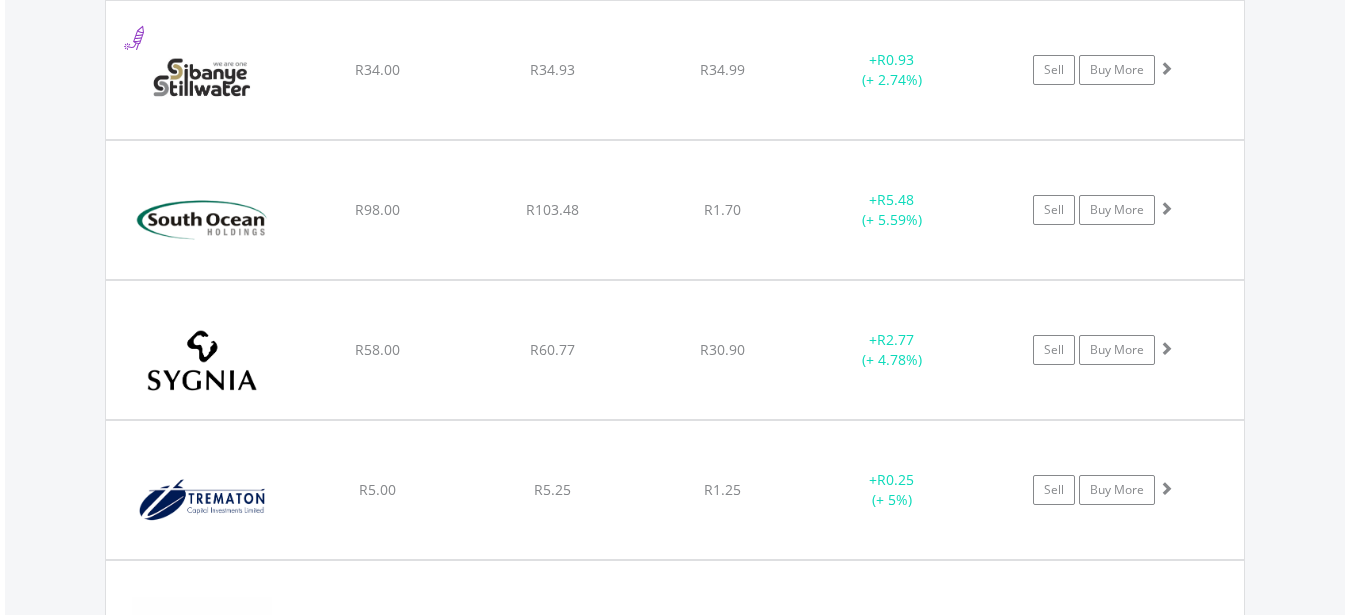 scroll, scrollTop: 2550, scrollLeft: 0, axis: vertical 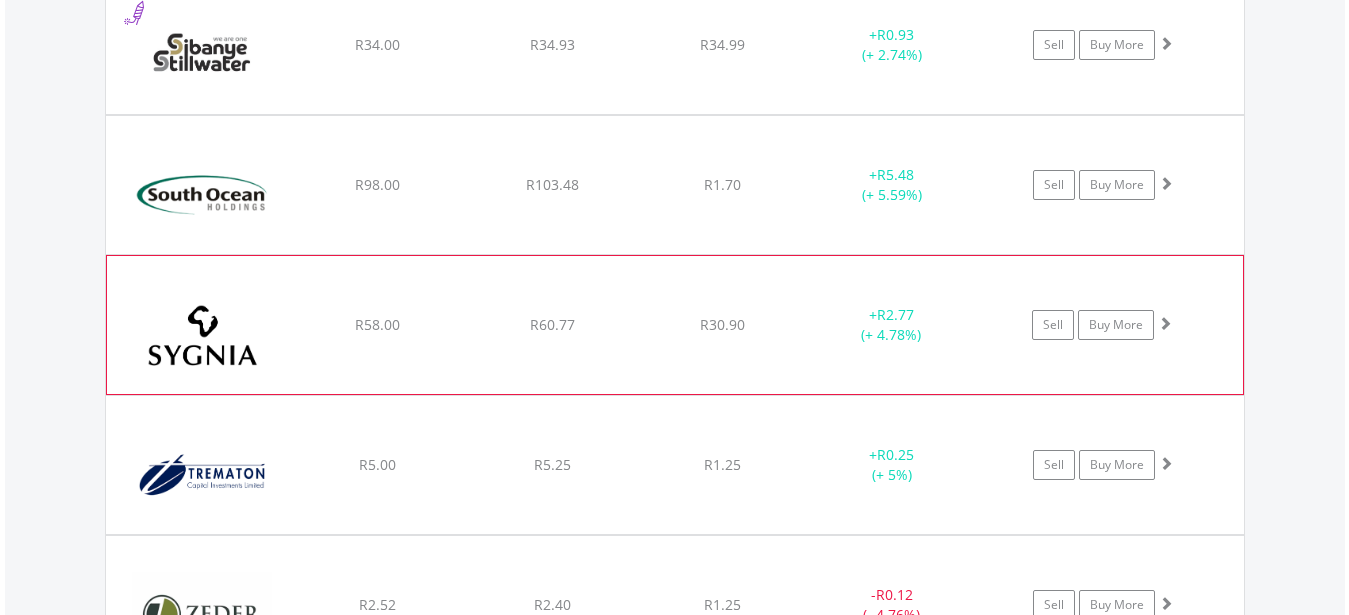 click on "+  R2.77 (+ 4.78%)" at bounding box center (892, -527) 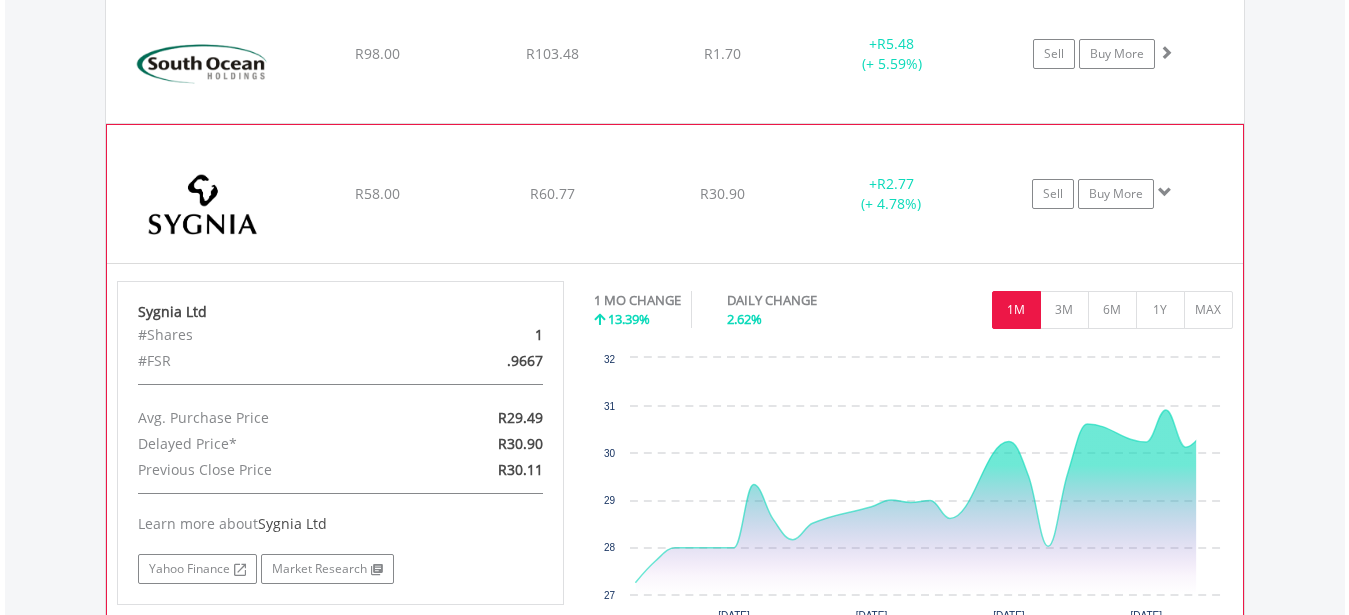 scroll, scrollTop: 2754, scrollLeft: 0, axis: vertical 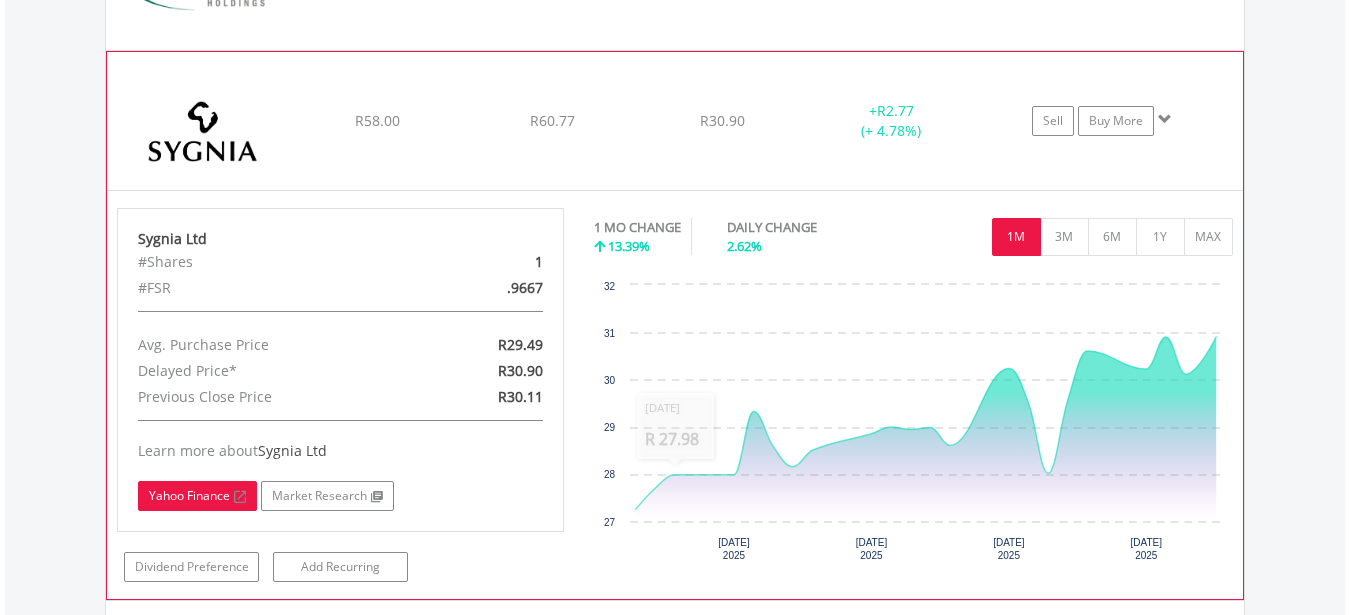 click on "Yahoo Finance" at bounding box center (197, 496) 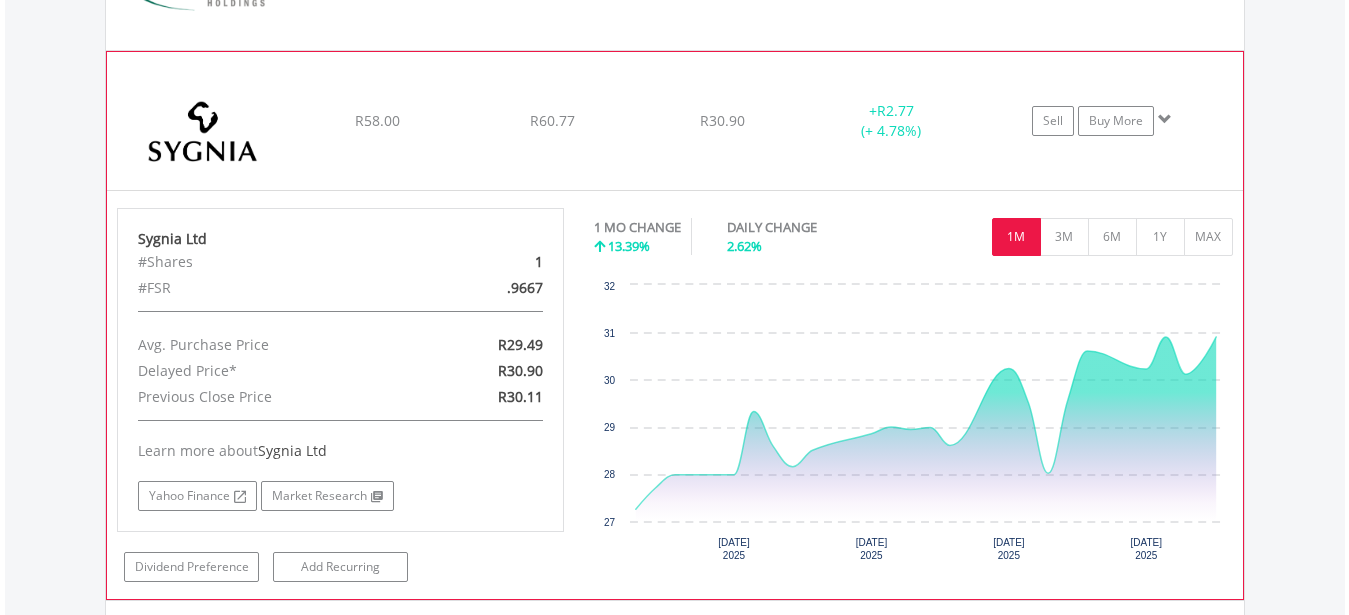 click on "﻿
Sygnia Ltd
R58.00
R60.77
R30.90
+  R2.77 (+ 4.78%)
Sell
Buy More" at bounding box center [675, -1017] 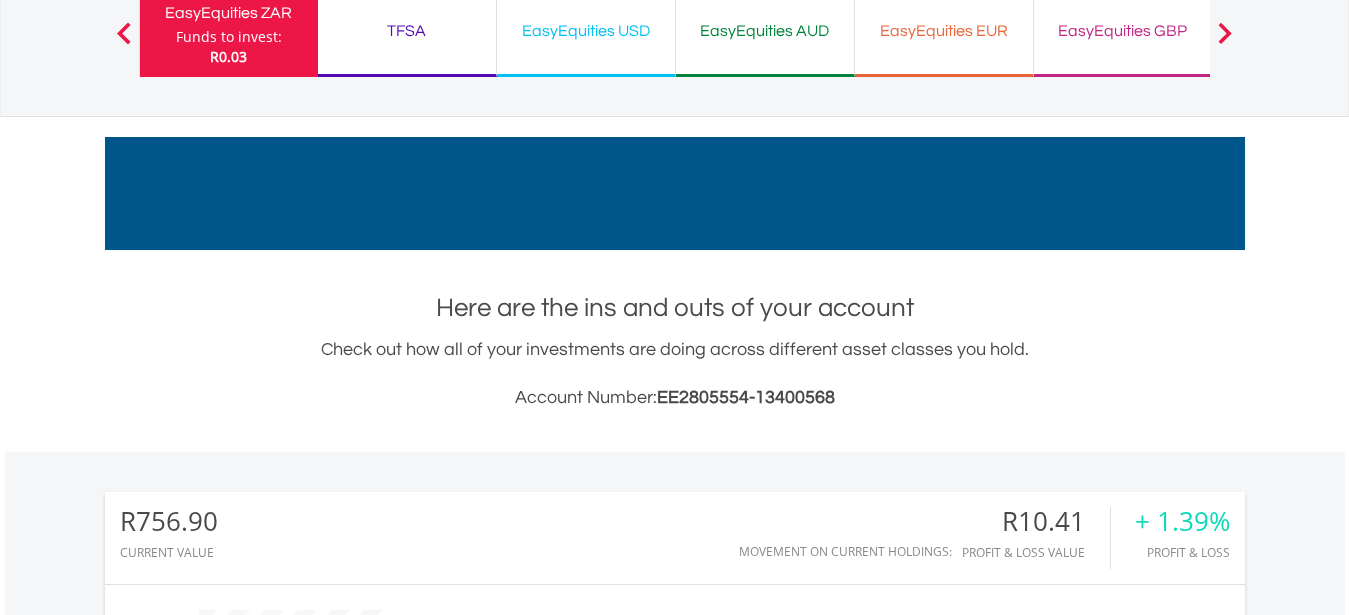 scroll, scrollTop: 0, scrollLeft: 0, axis: both 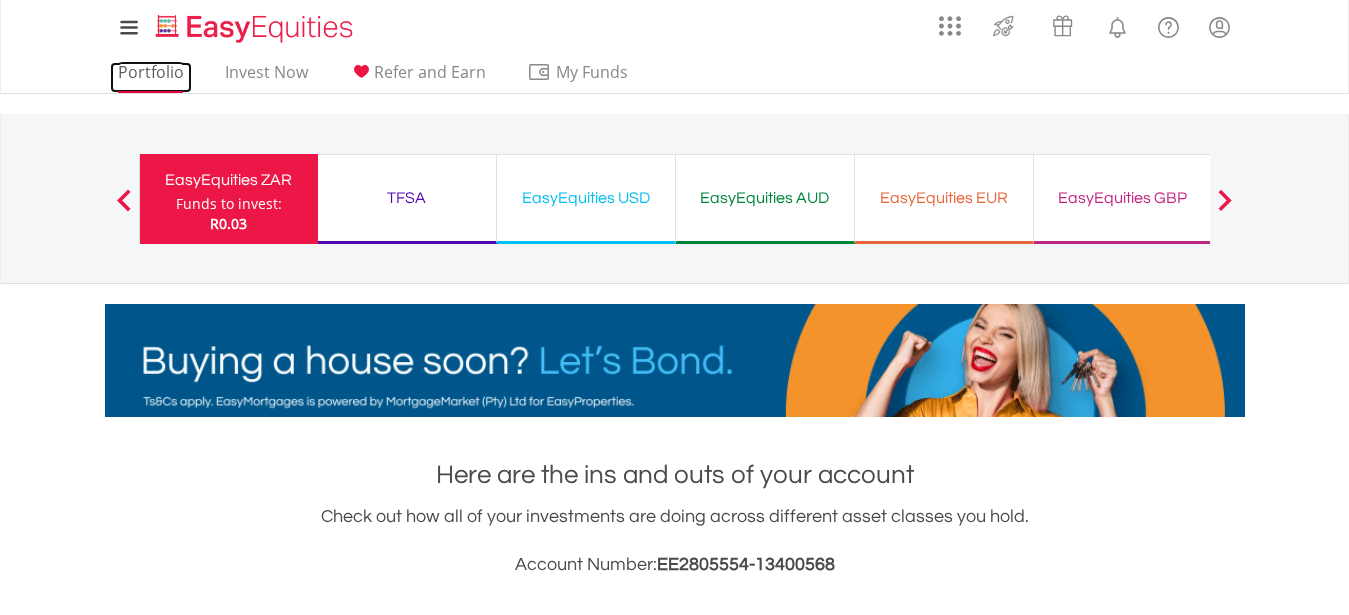 click on "Portfolio" at bounding box center (151, 77) 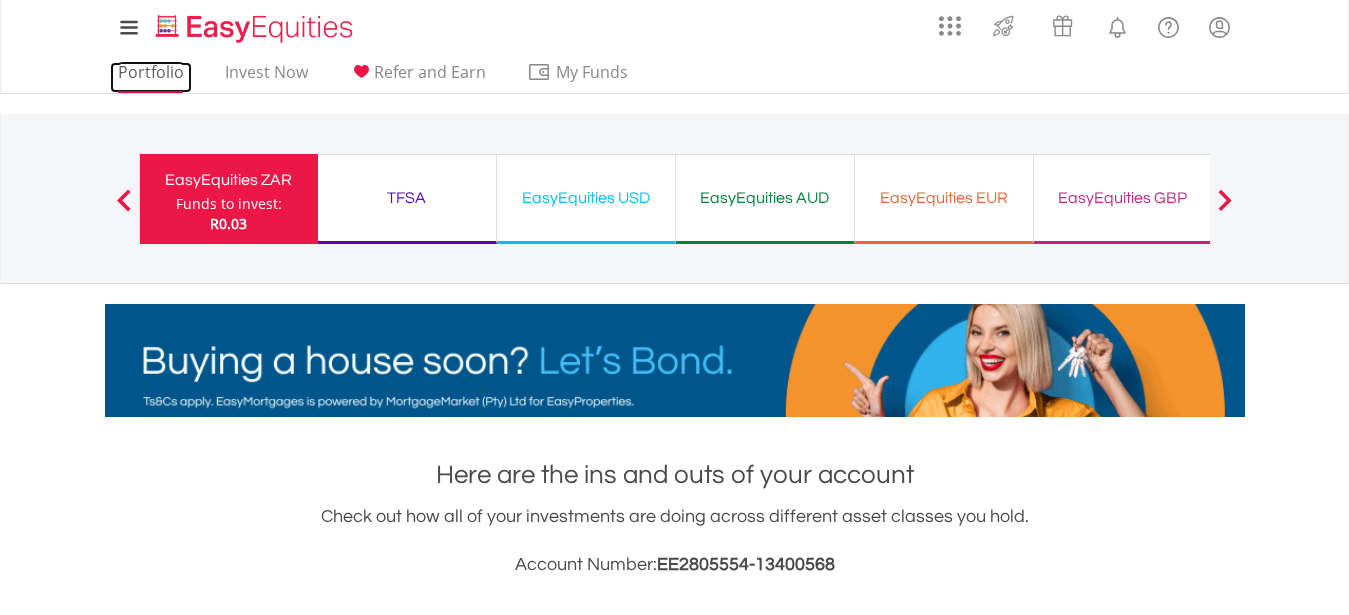 click on "Portfolio" at bounding box center [151, 77] 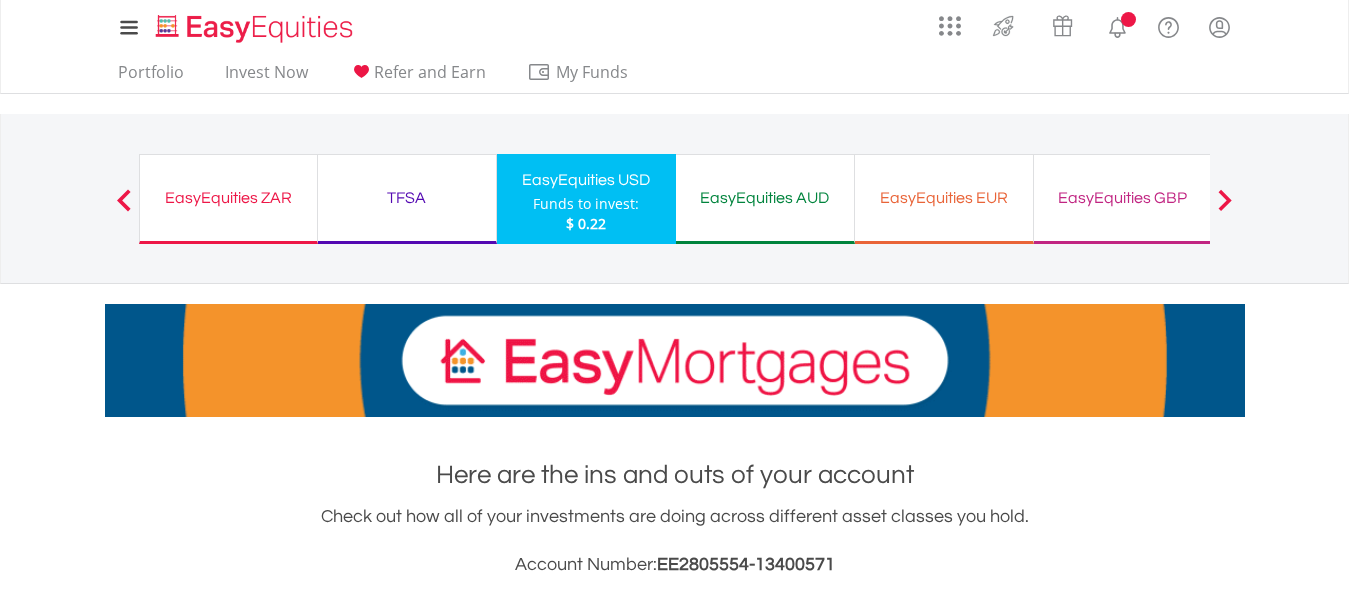 scroll, scrollTop: 408, scrollLeft: 0, axis: vertical 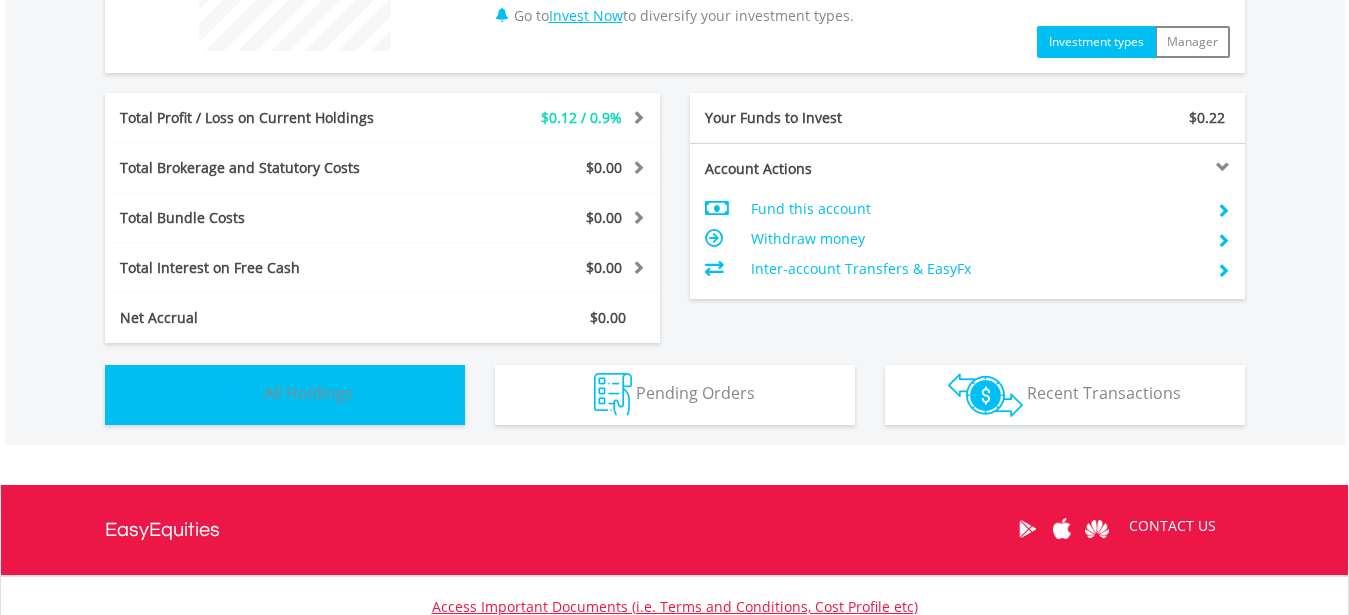 click on "Holdings
All Holdings" at bounding box center (285, 395) 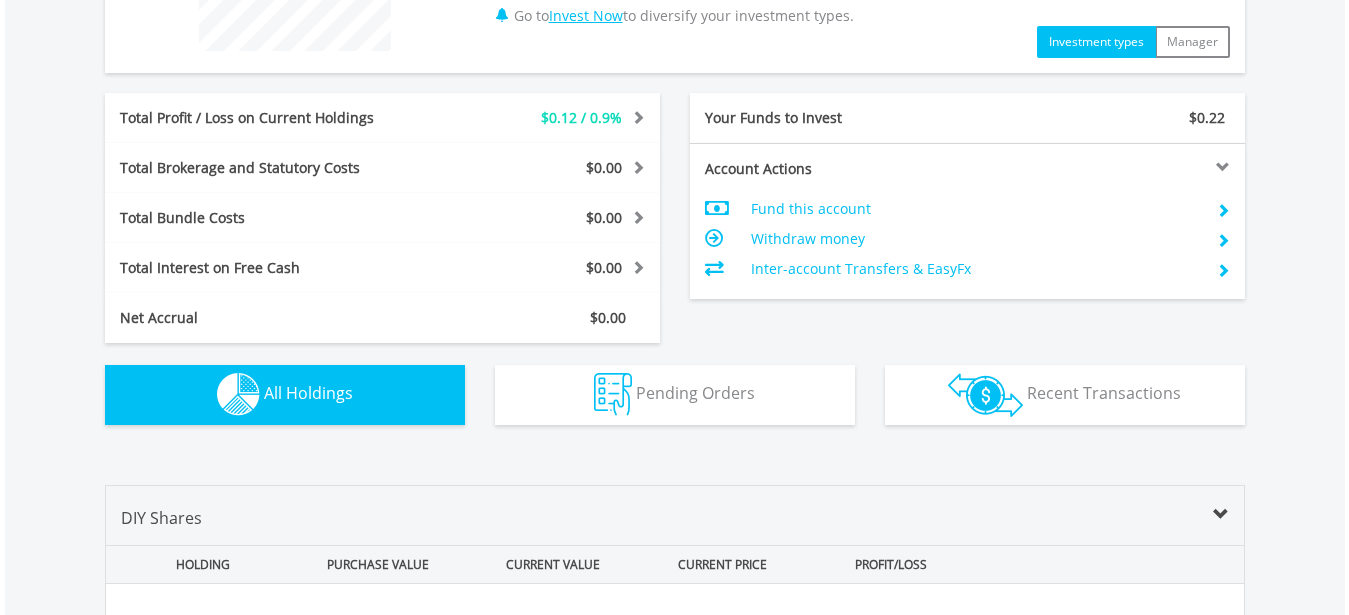scroll, scrollTop: 1359, scrollLeft: 0, axis: vertical 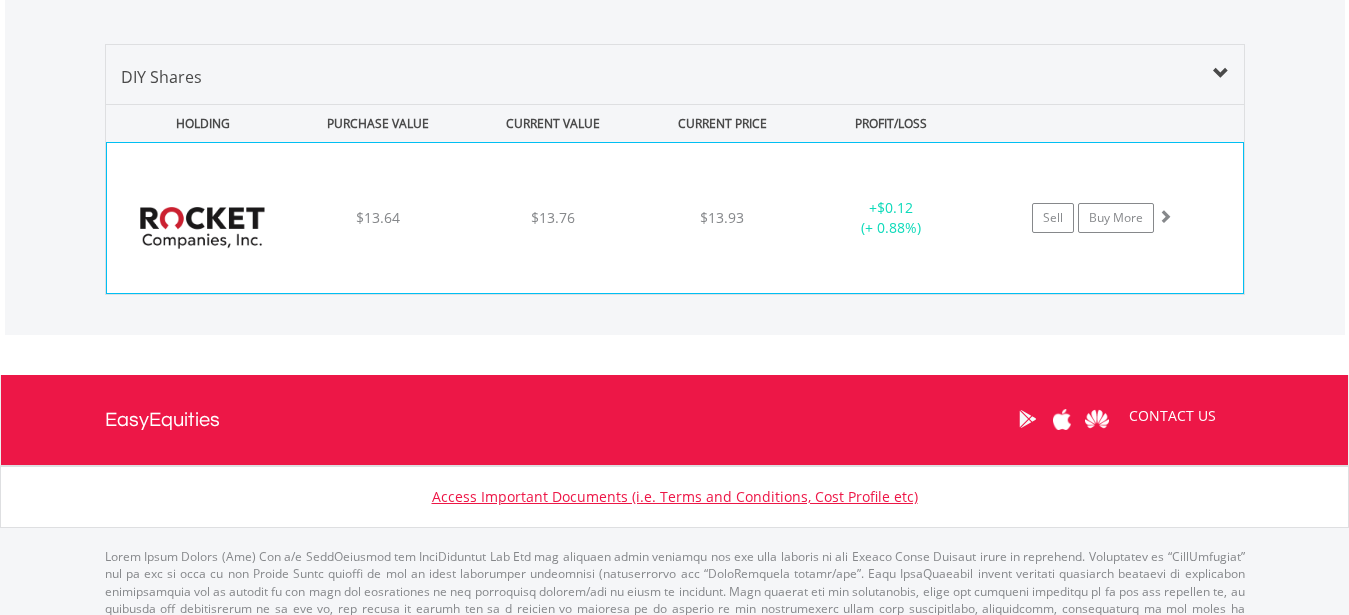 click on "Sell
Buy More" at bounding box center [1111, 218] 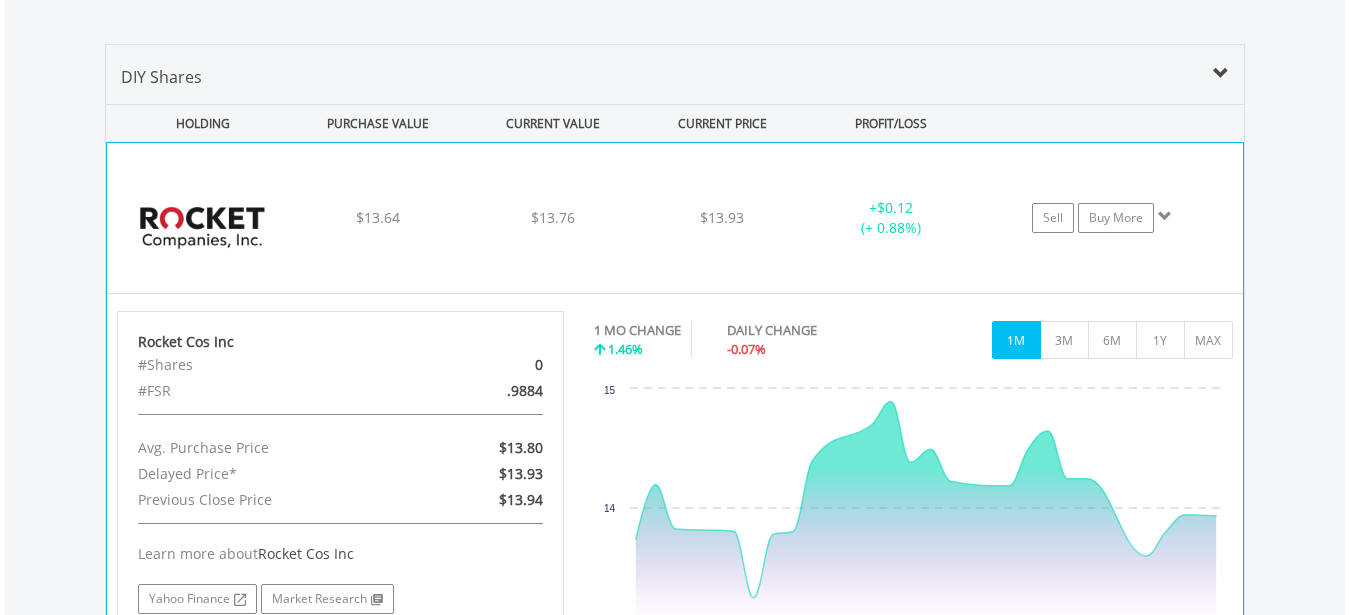 click on "﻿
Rocket Cos Inc
$13.64
$13.76
$13.93
+  $0.12 (+ 0.88%)
Sell
Buy More" at bounding box center [675, 218] 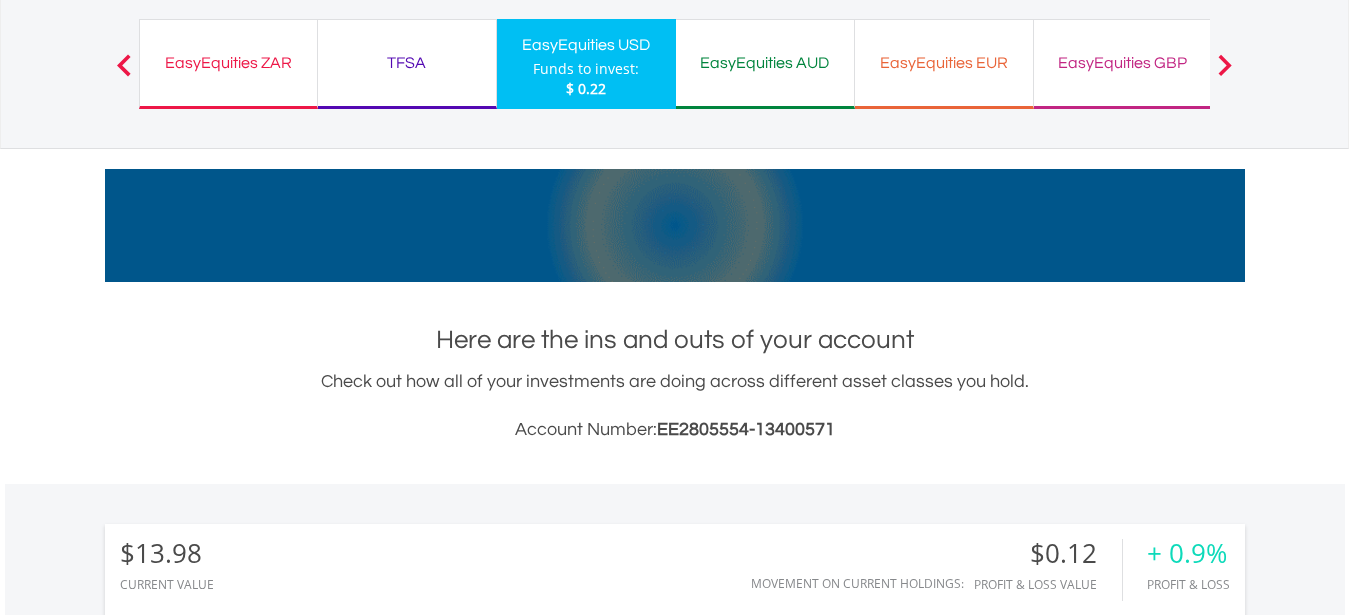 scroll, scrollTop: 0, scrollLeft: 0, axis: both 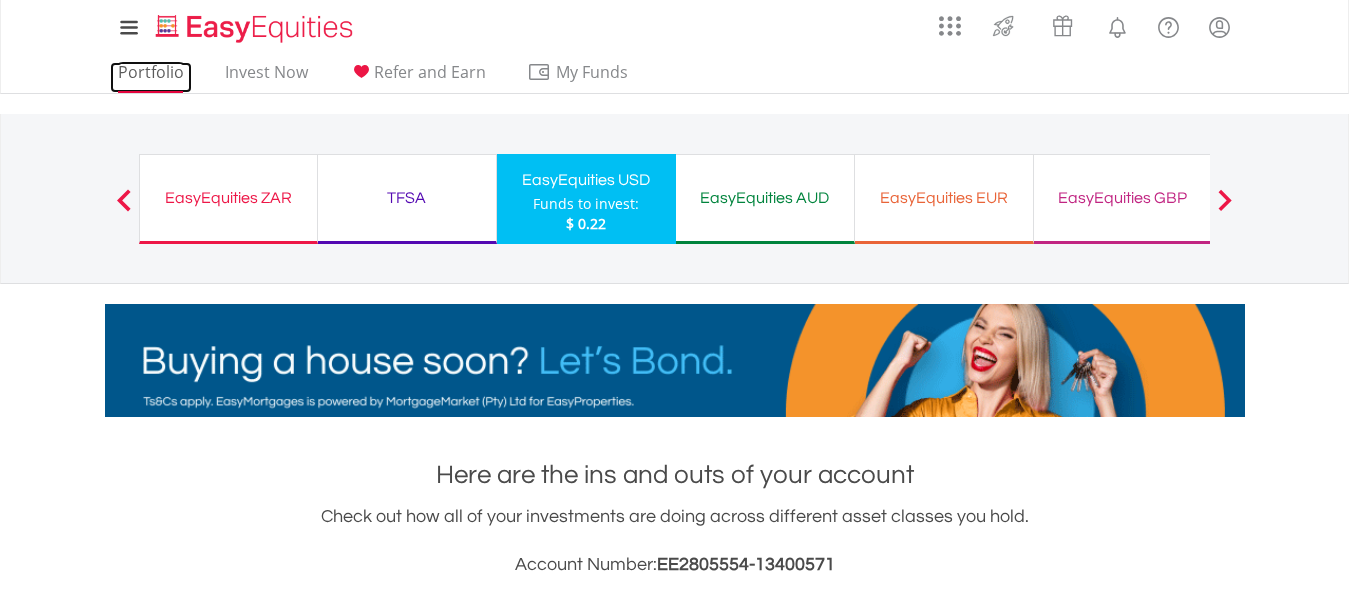 click on "Portfolio" at bounding box center [151, 77] 